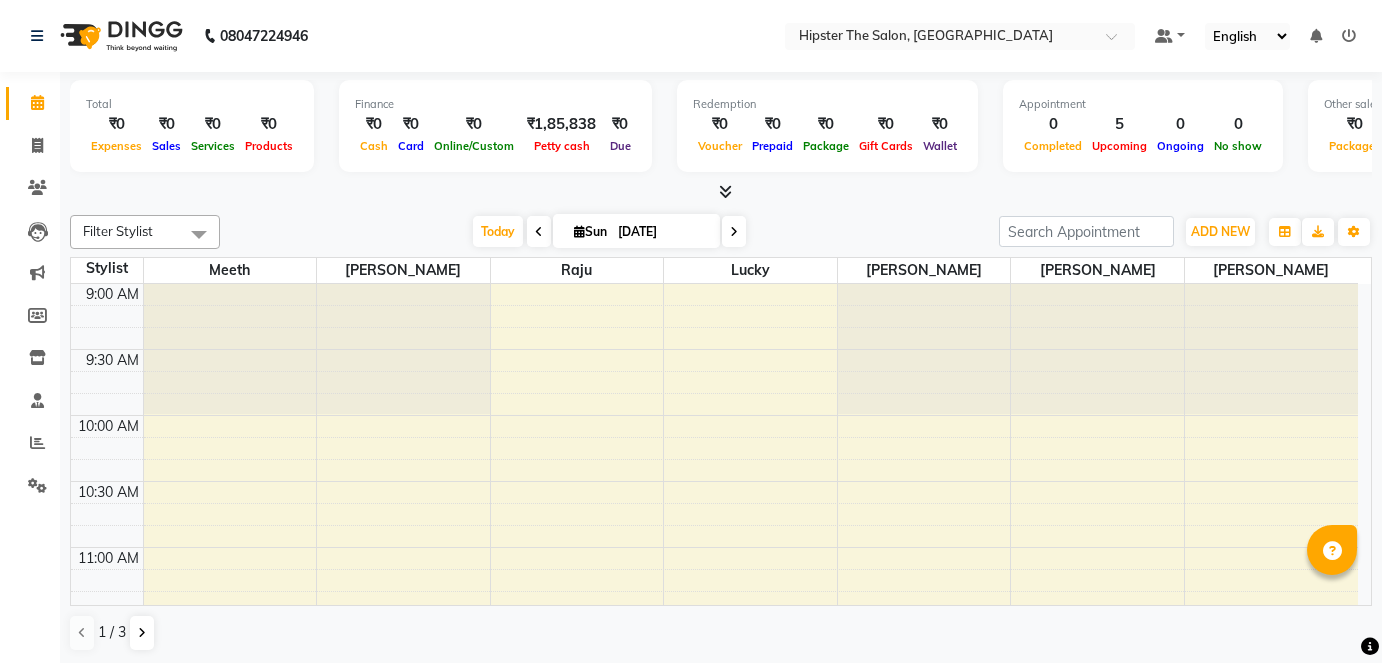 scroll, scrollTop: 0, scrollLeft: 0, axis: both 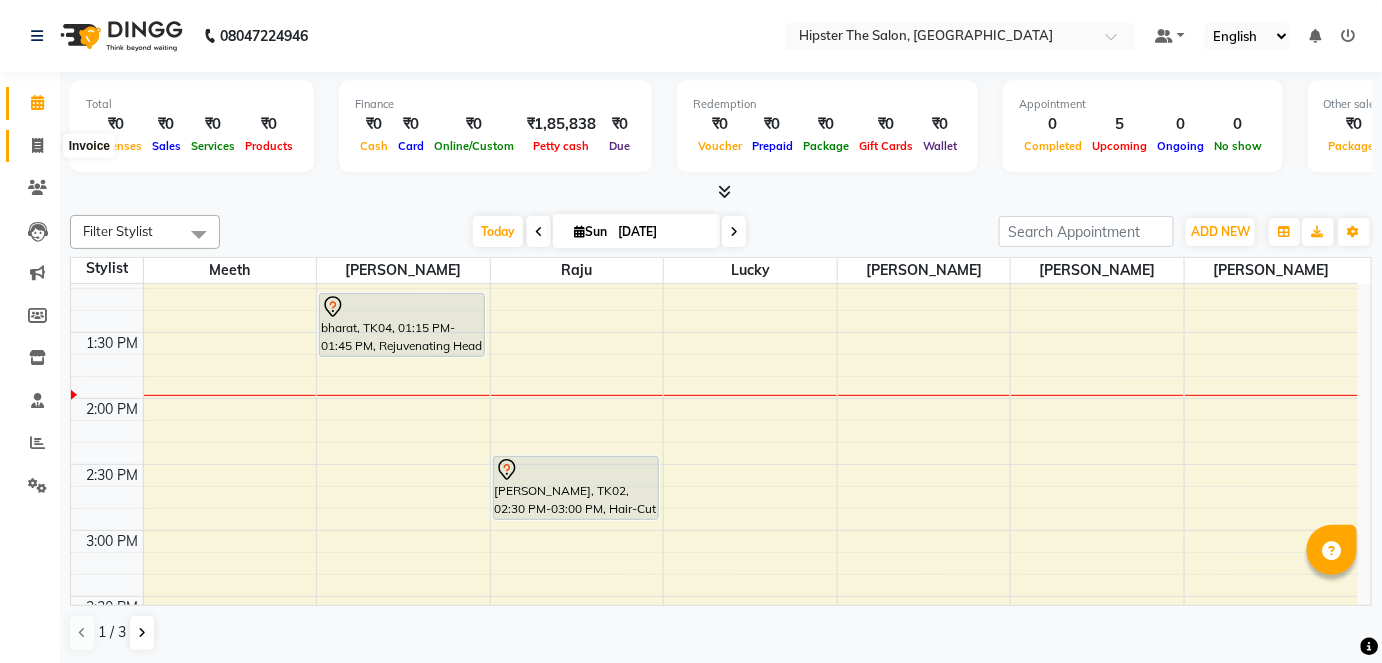 click 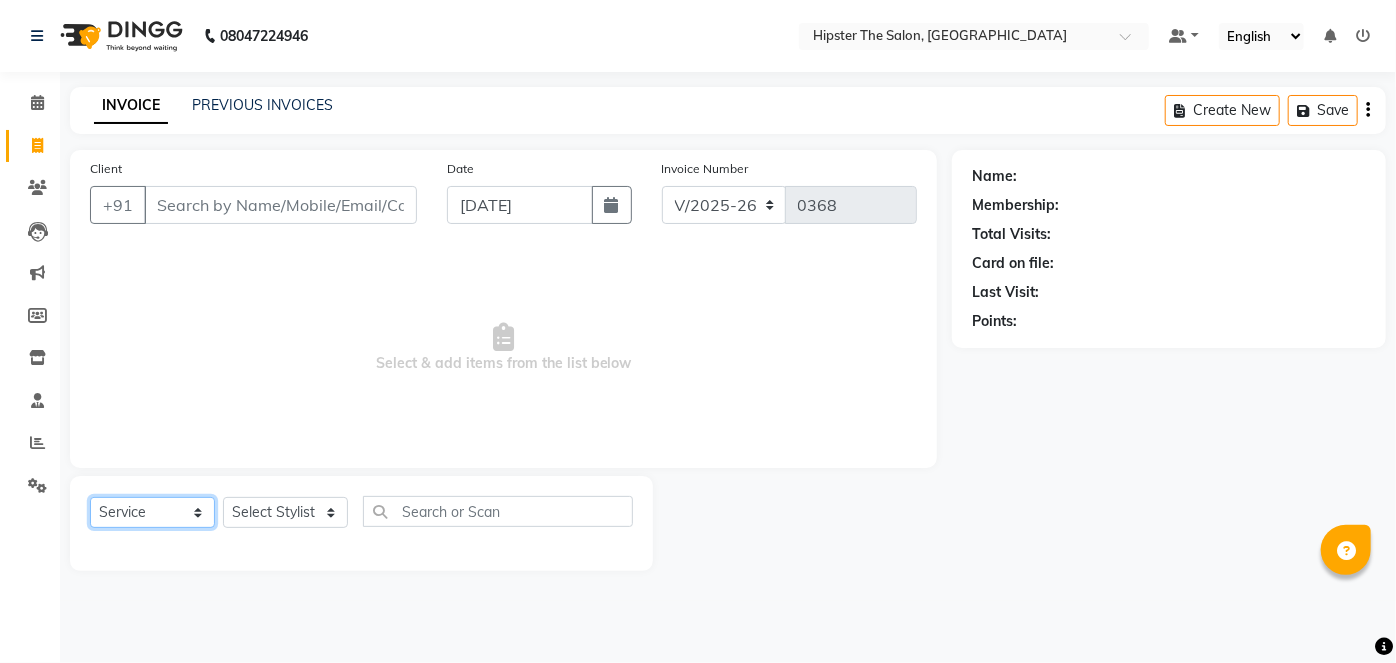 click on "Select  Service  Product  Membership  Package Voucher Prepaid Gift Card" 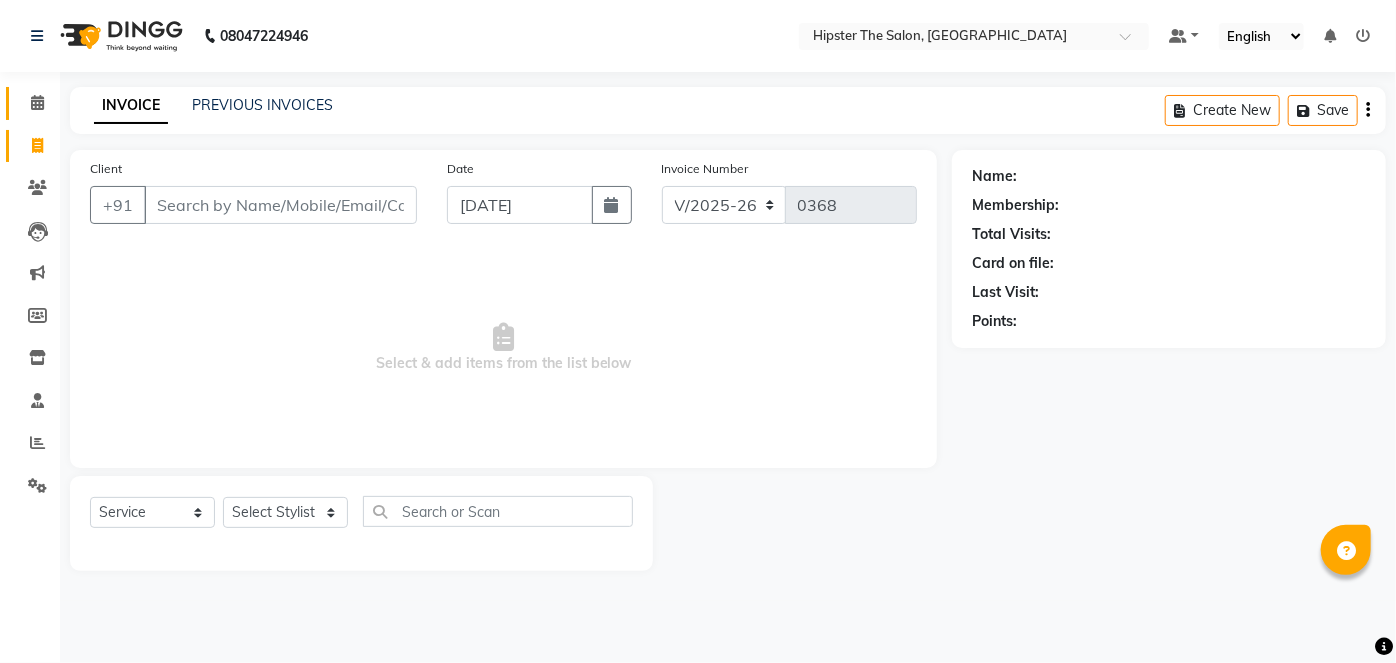 click on "Calendar" 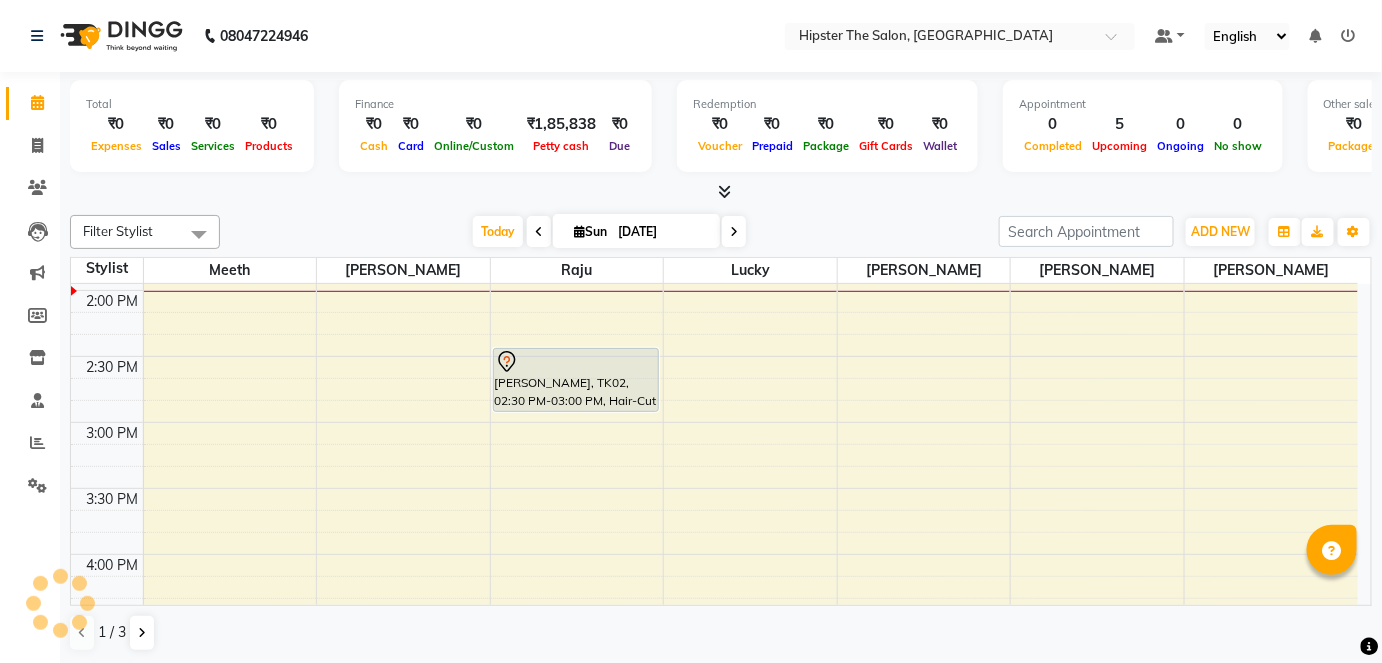 scroll, scrollTop: 0, scrollLeft: 0, axis: both 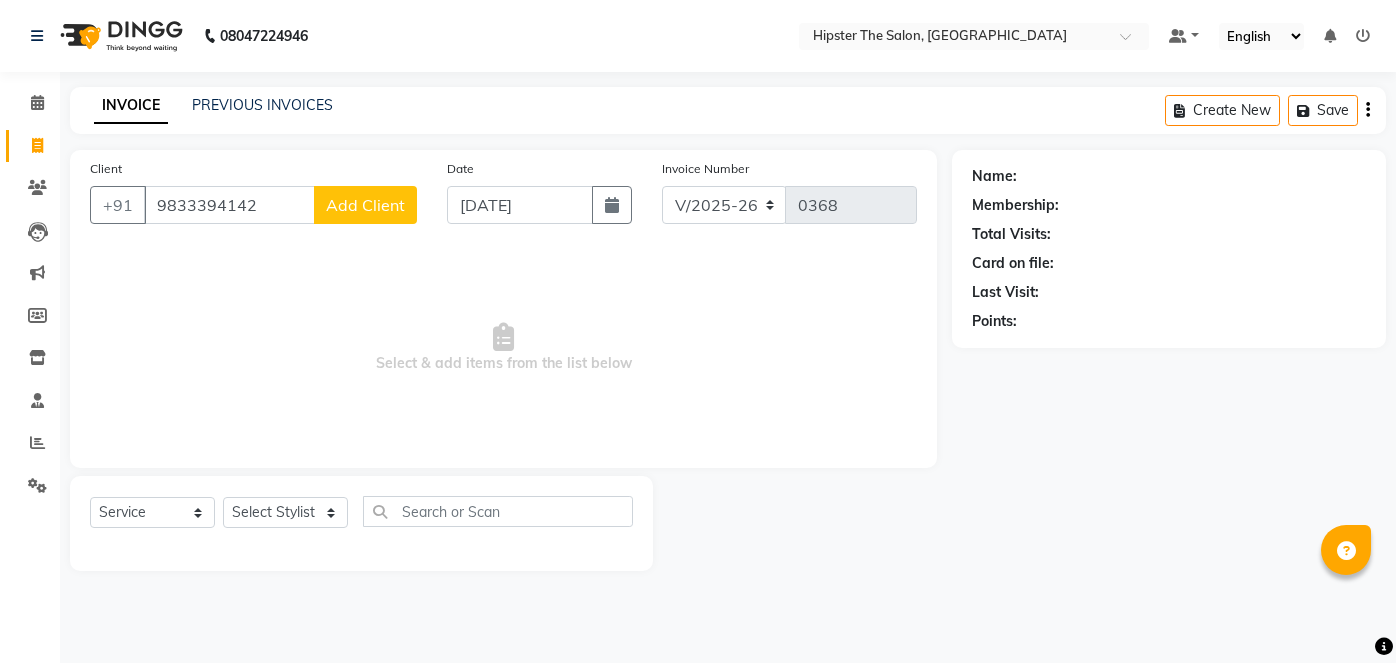 select on "4468" 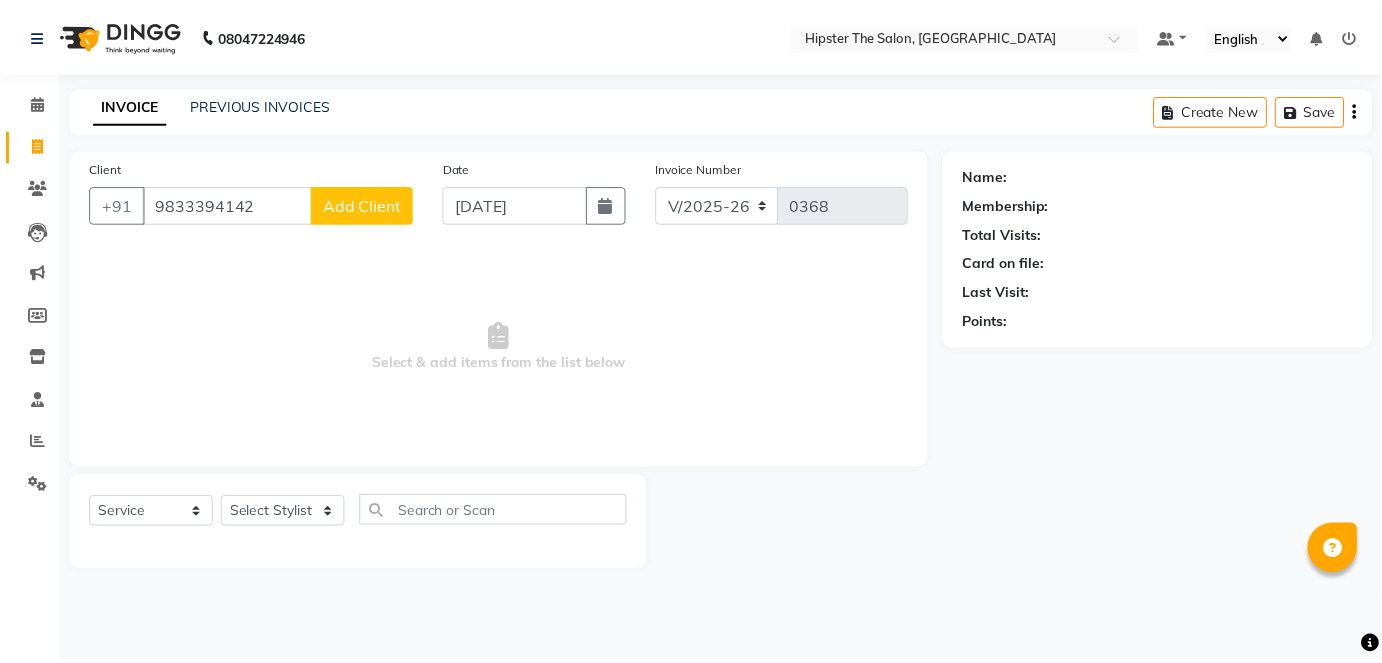 scroll, scrollTop: 0, scrollLeft: 0, axis: both 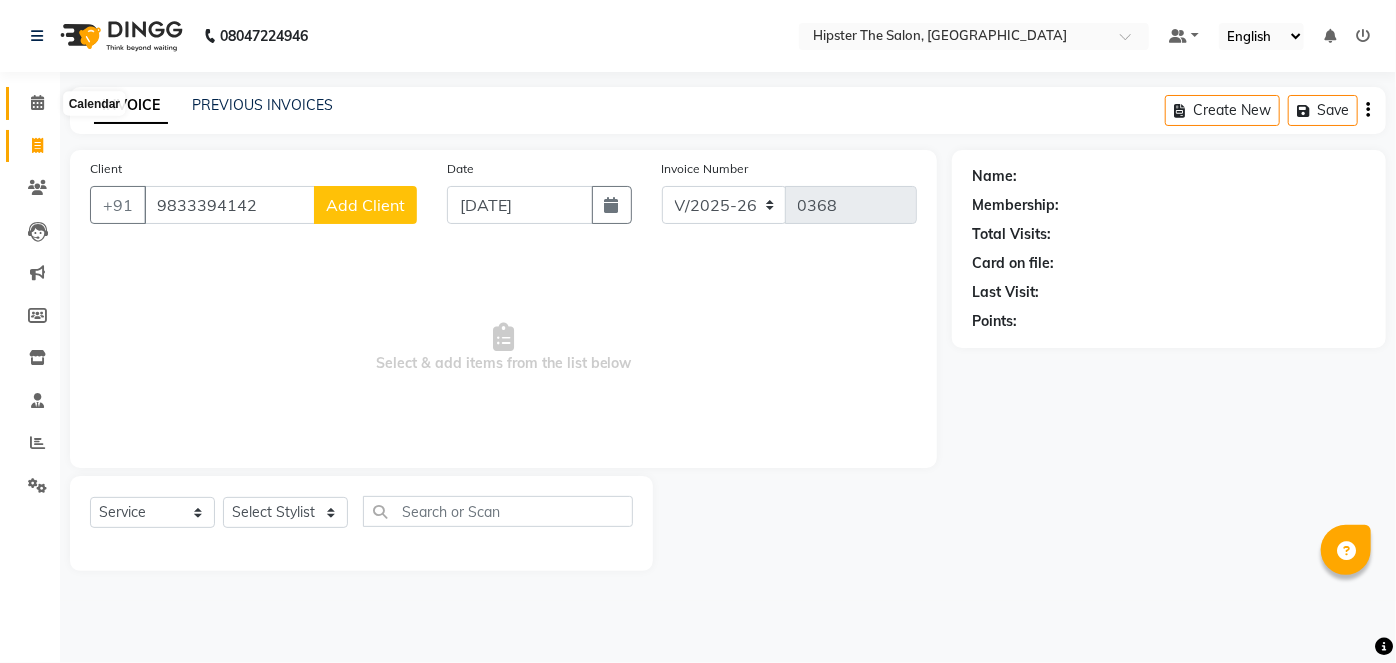 click 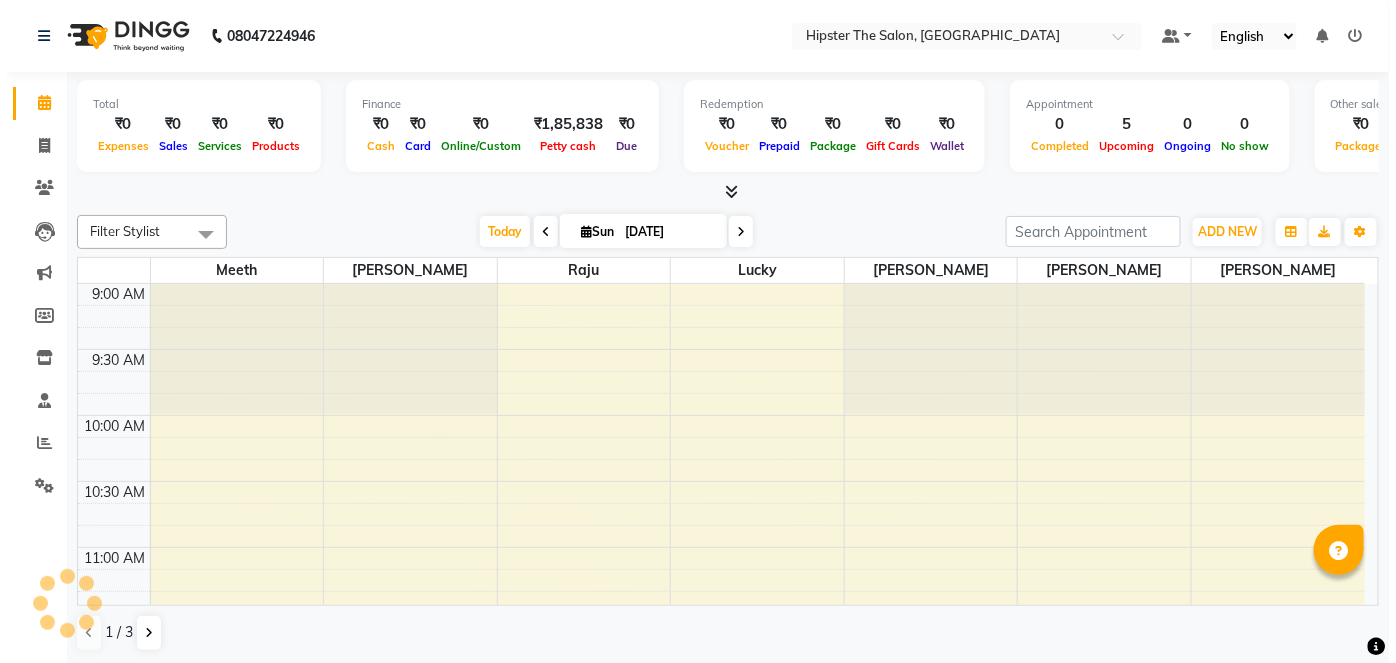 scroll, scrollTop: 0, scrollLeft: 0, axis: both 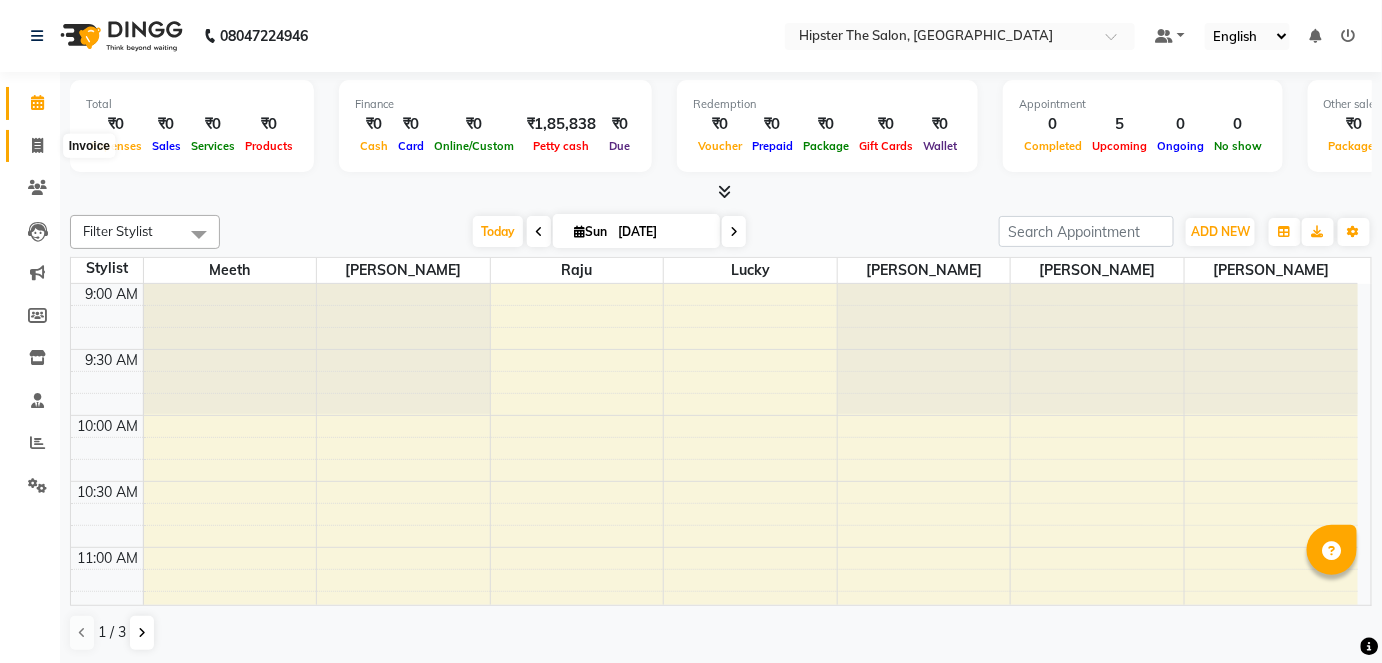 click 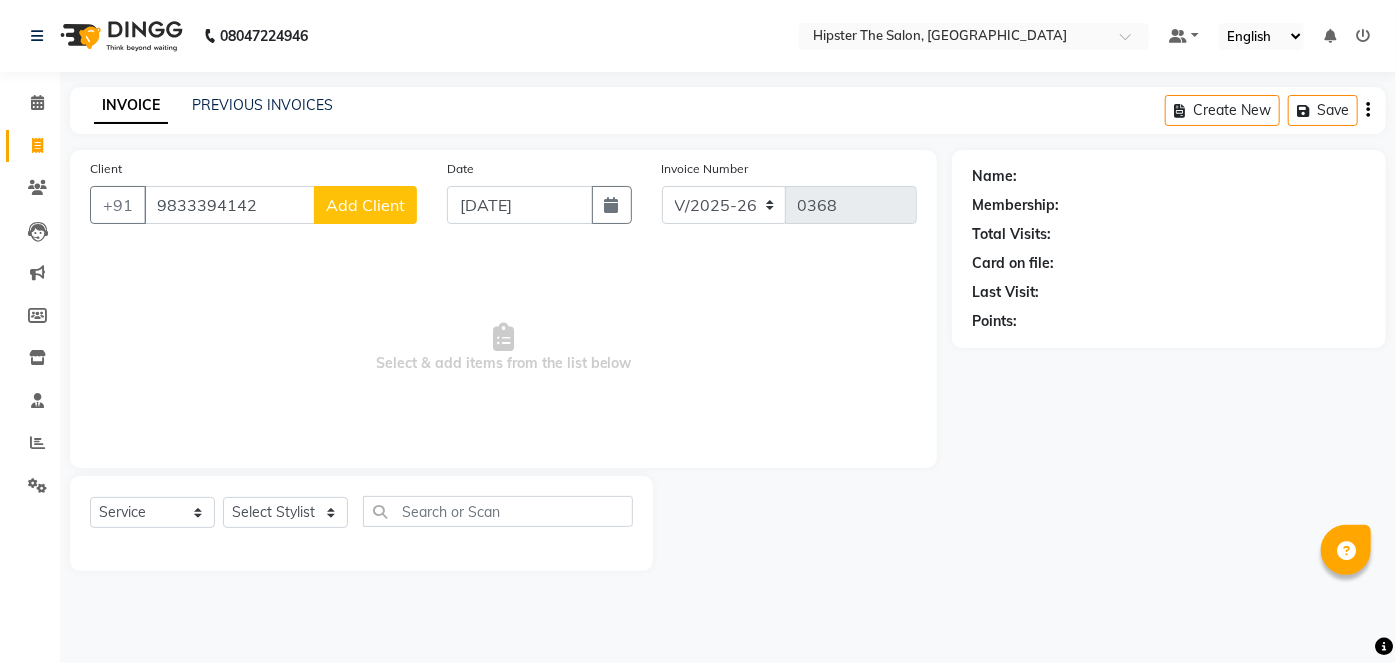 type on "9833394142" 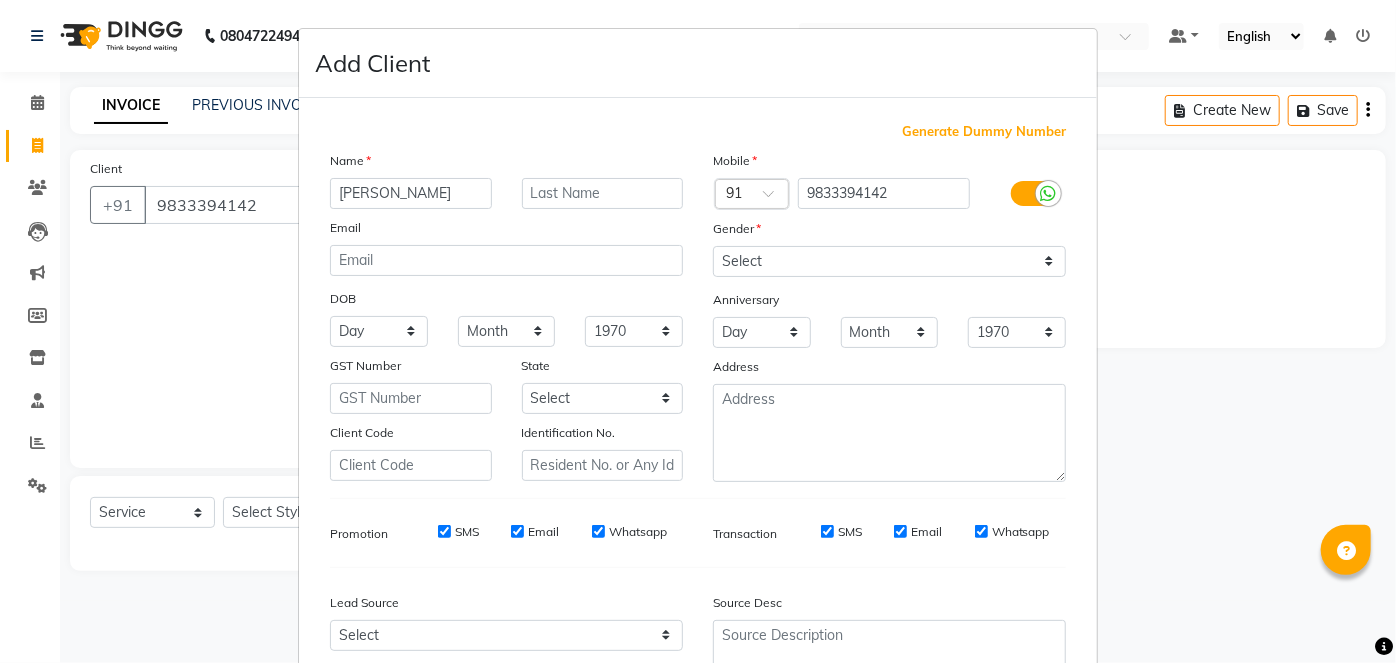 type on "[PERSON_NAME]" 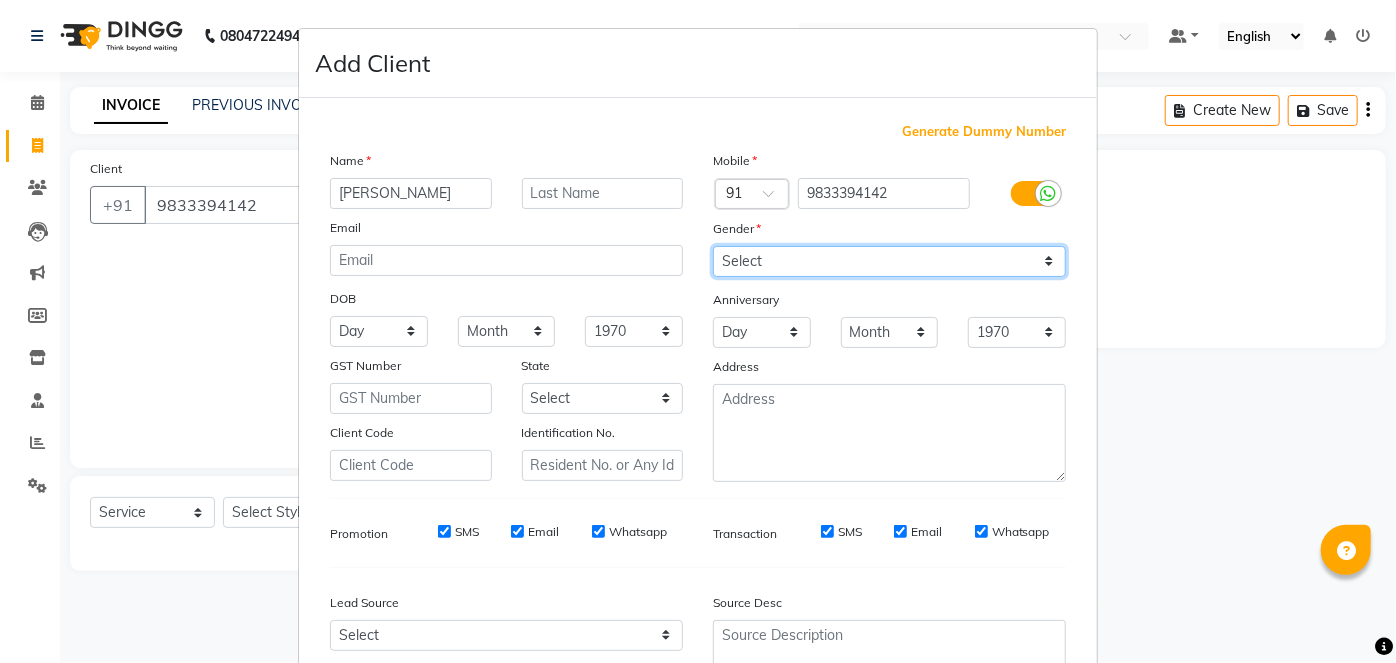 click on "Select [DEMOGRAPHIC_DATA] [DEMOGRAPHIC_DATA] Other Prefer Not To Say" at bounding box center (889, 261) 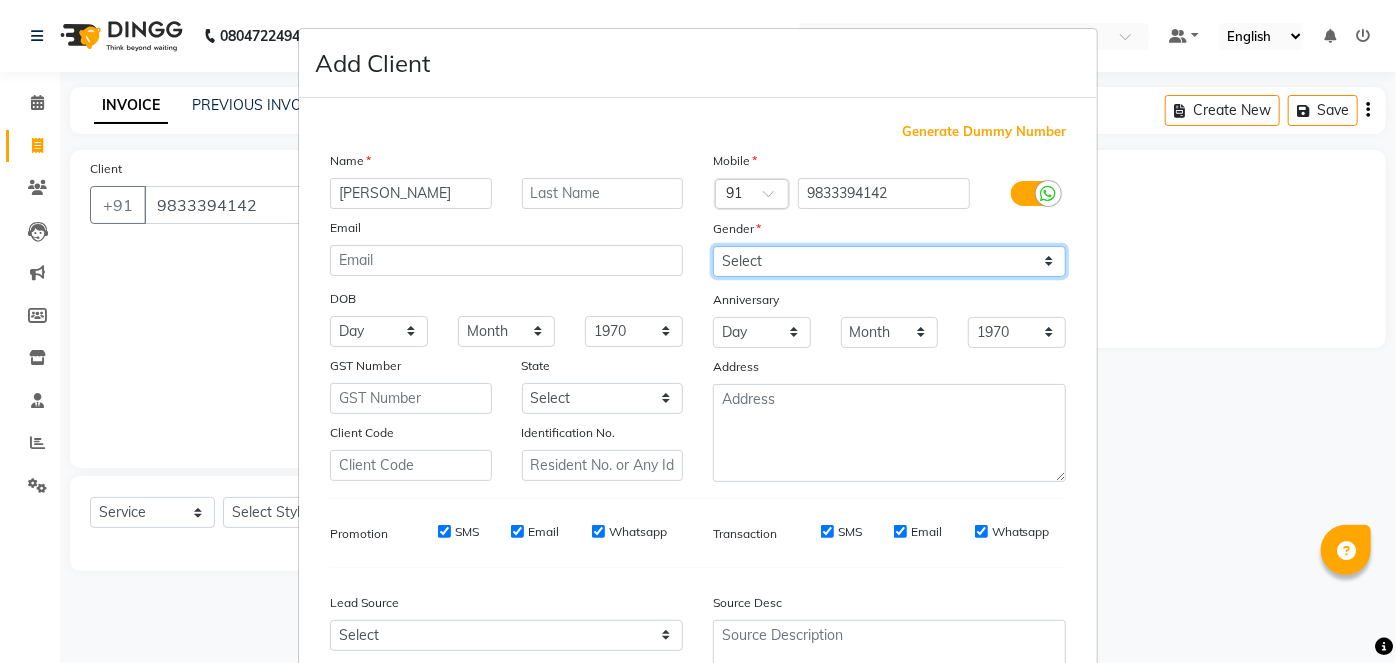 select on "[DEMOGRAPHIC_DATA]" 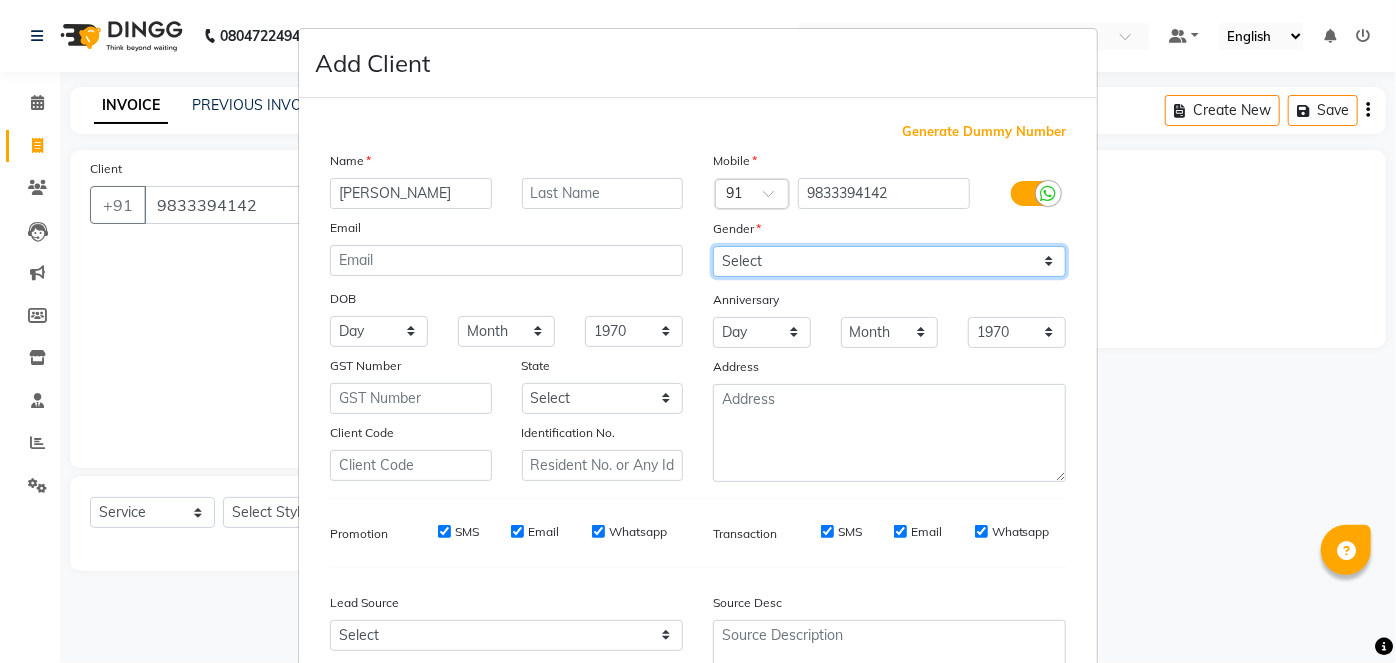 click on "Select [DEMOGRAPHIC_DATA] [DEMOGRAPHIC_DATA] Other Prefer Not To Say" at bounding box center [889, 261] 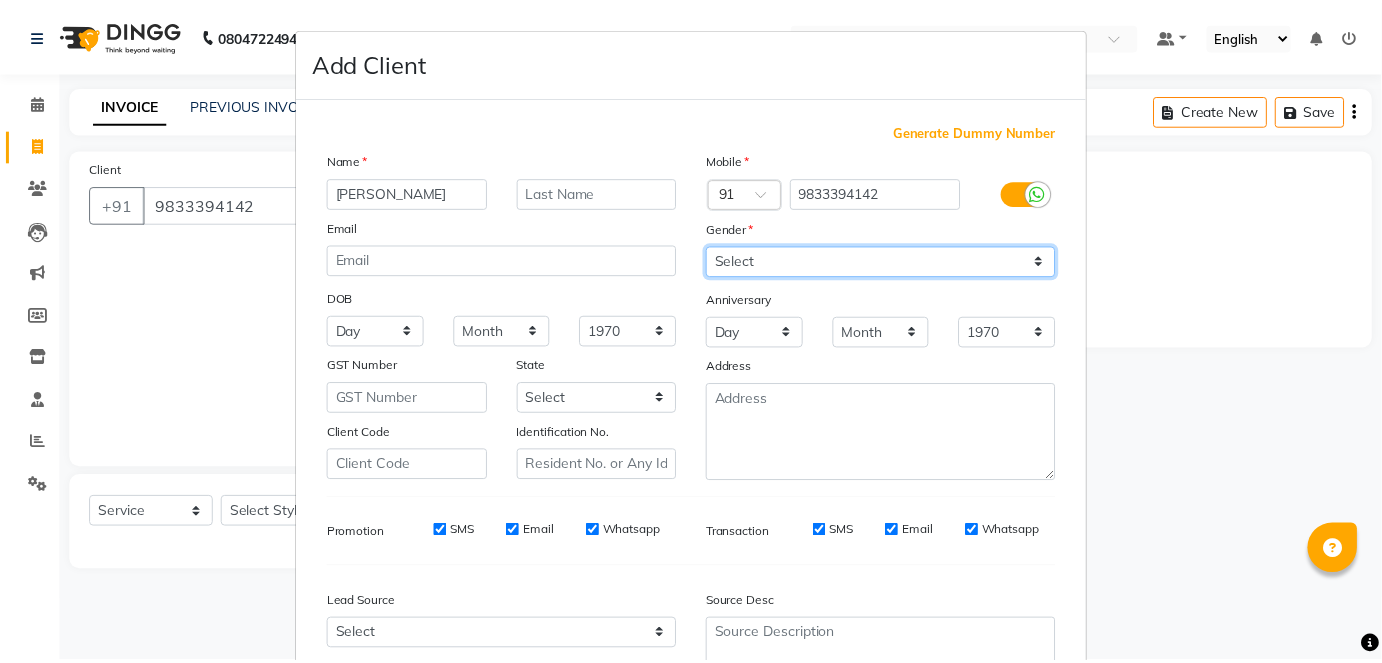 scroll, scrollTop: 184, scrollLeft: 0, axis: vertical 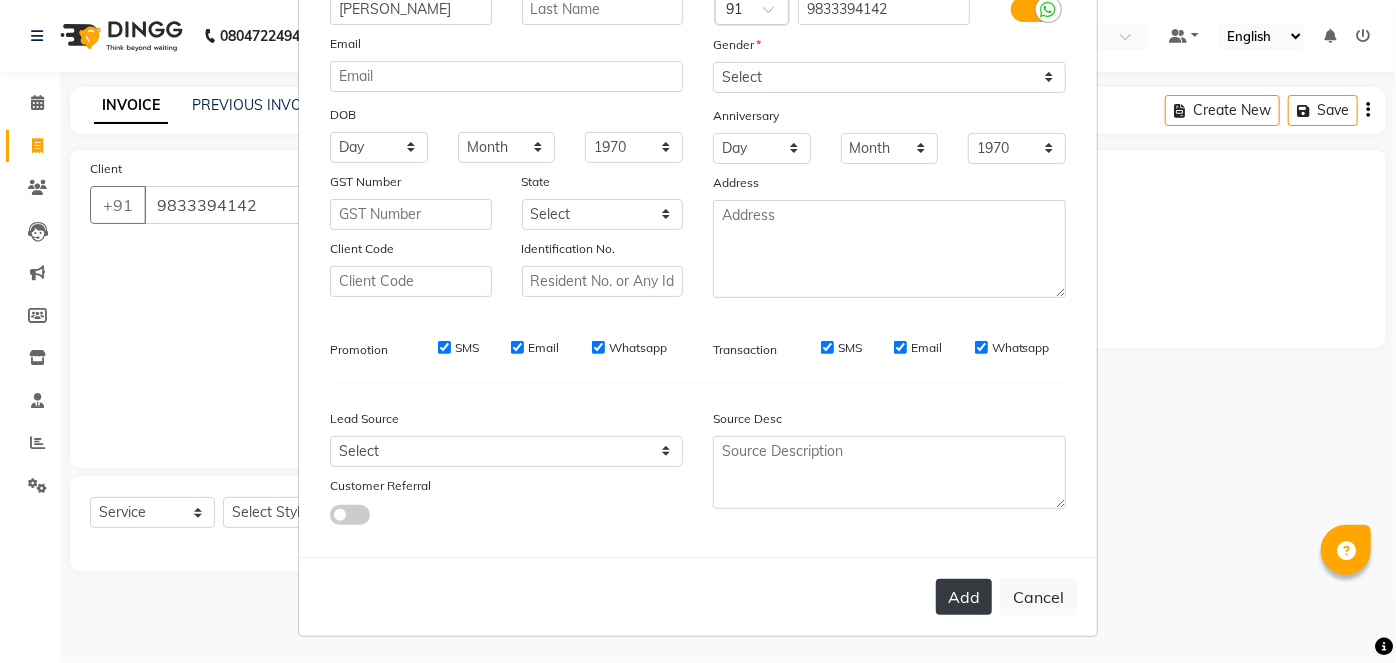click on "Add" at bounding box center (964, 597) 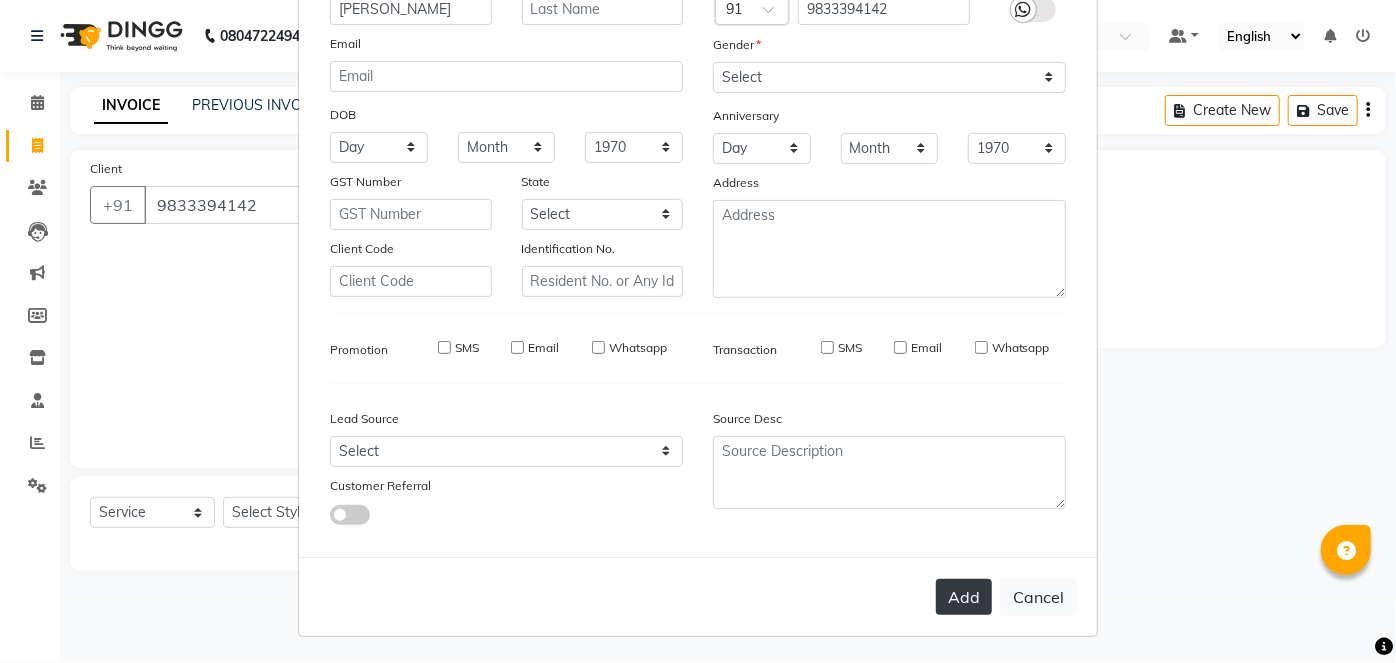 type 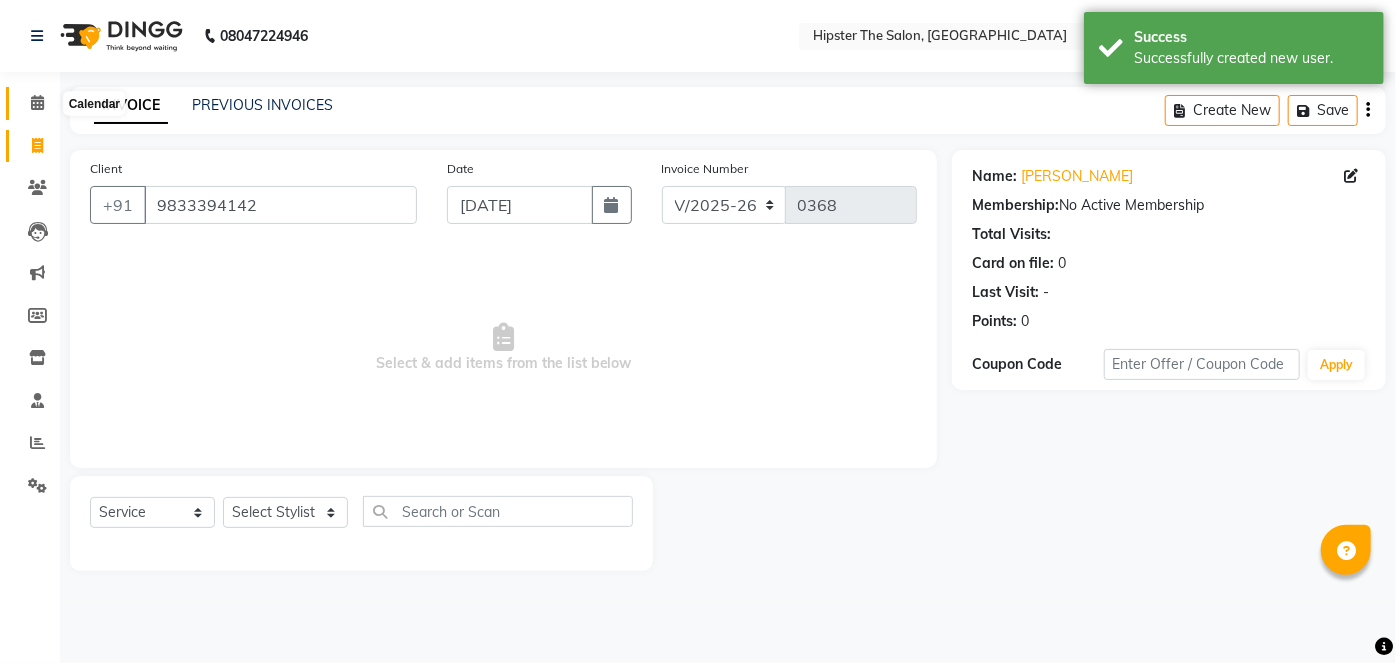 click 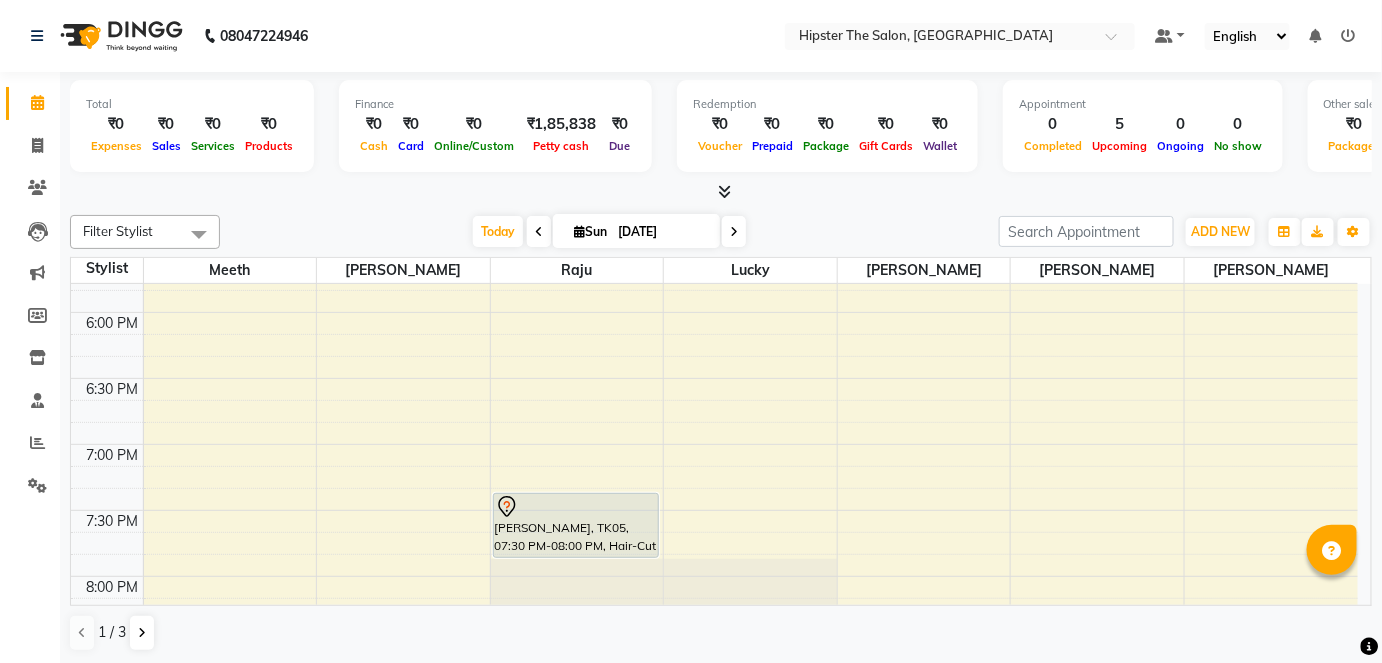 scroll, scrollTop: 1372, scrollLeft: 0, axis: vertical 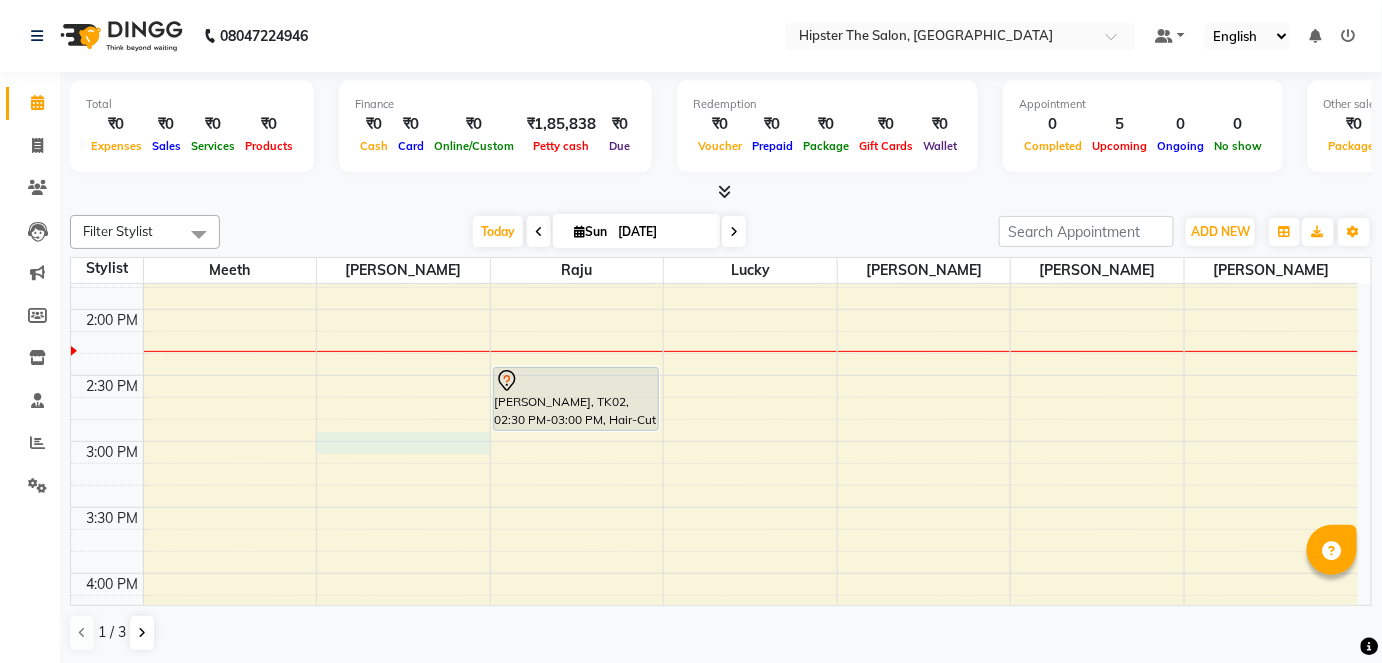 click on "9:00 AM 9:30 AM 10:00 AM 10:30 AM 11:00 AM 11:30 AM 12:00 PM 12:30 PM 1:00 PM 1:30 PM 2:00 PM 2:30 PM 3:00 PM 3:30 PM 4:00 PM 4:30 PM 5:00 PM 5:30 PM 6:00 PM 6:30 PM 7:00 PM 7:30 PM 8:00 PM 8:30 PM 9:00 PM 9:30 PM             bharat, TK04, 01:15 PM-01:45 PM, Rejuvenating Head Massage Aroma Oil             daramesh, TK03, 11:30 AM-12:00 PM, Hair-Cut (Men) - Junior Stylist             [PERSON_NAME], TK02, 02:30 PM-03:00 PM, Hair-Cut (Men) - Junior Stylist             meetah, TK01, 04:40 PM-05:05 PM, Hair BlowDry [Below Shoulder]             [PERSON_NAME], TK05, 07:30 PM-08:00 PM, Hair-Cut (Men) - Senior Stylist" at bounding box center (714, 507) 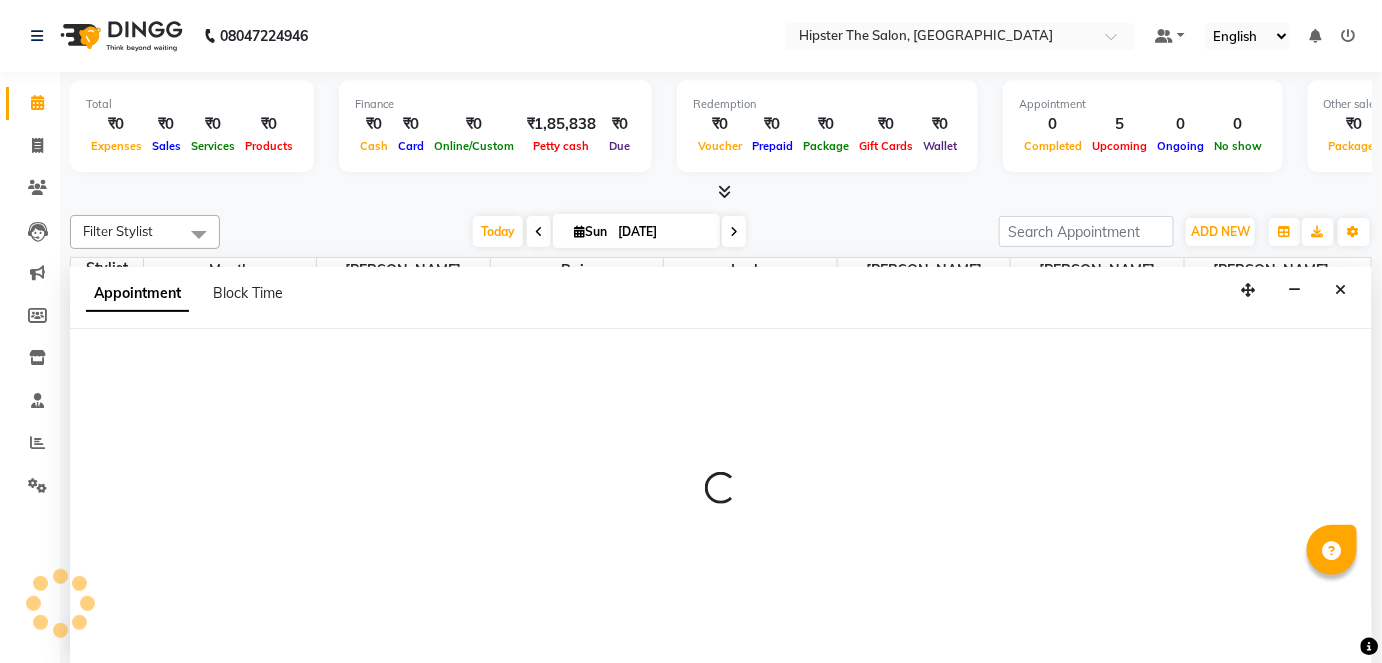 scroll, scrollTop: 0, scrollLeft: 0, axis: both 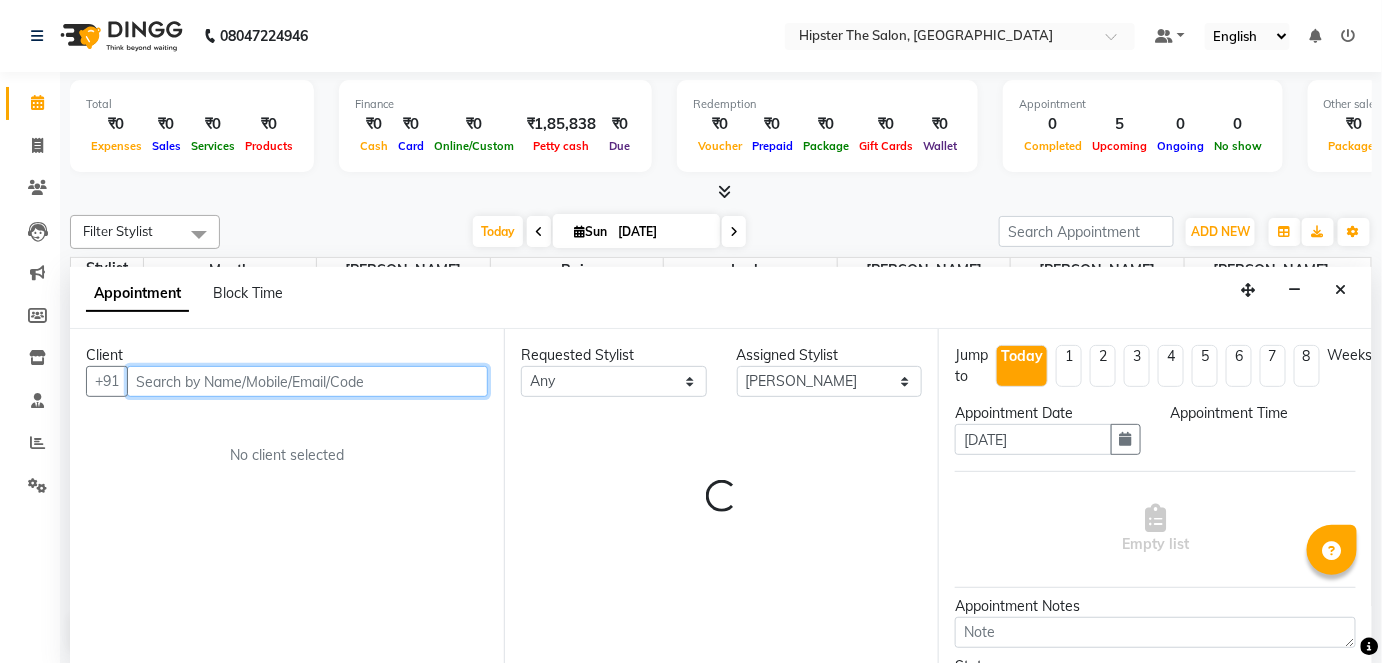 select on "900" 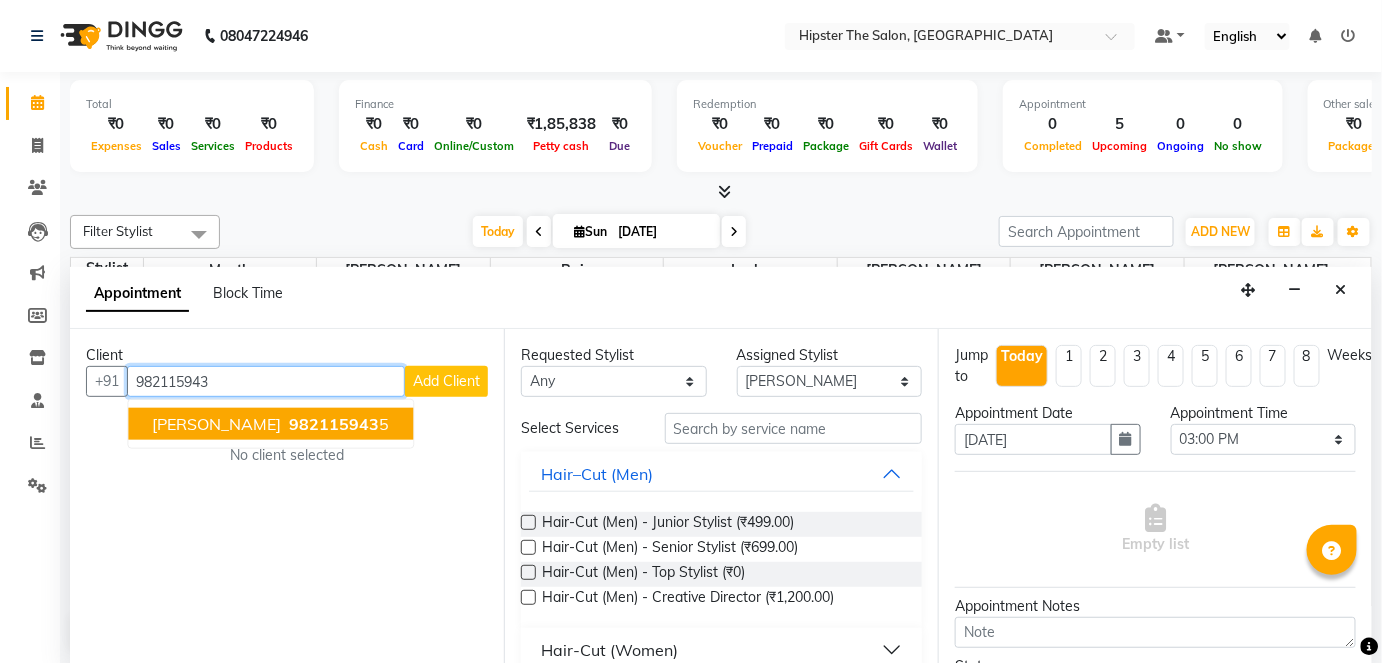 click on "982115943" at bounding box center [334, 424] 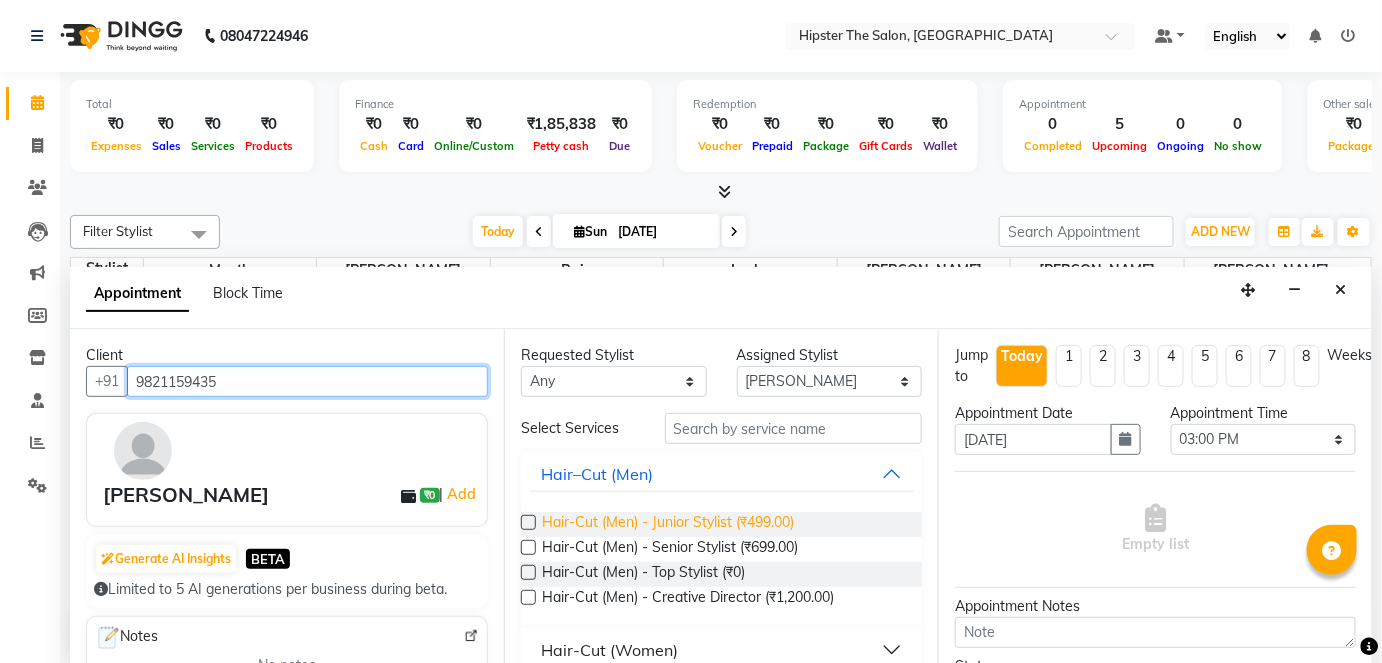 type on "9821159435" 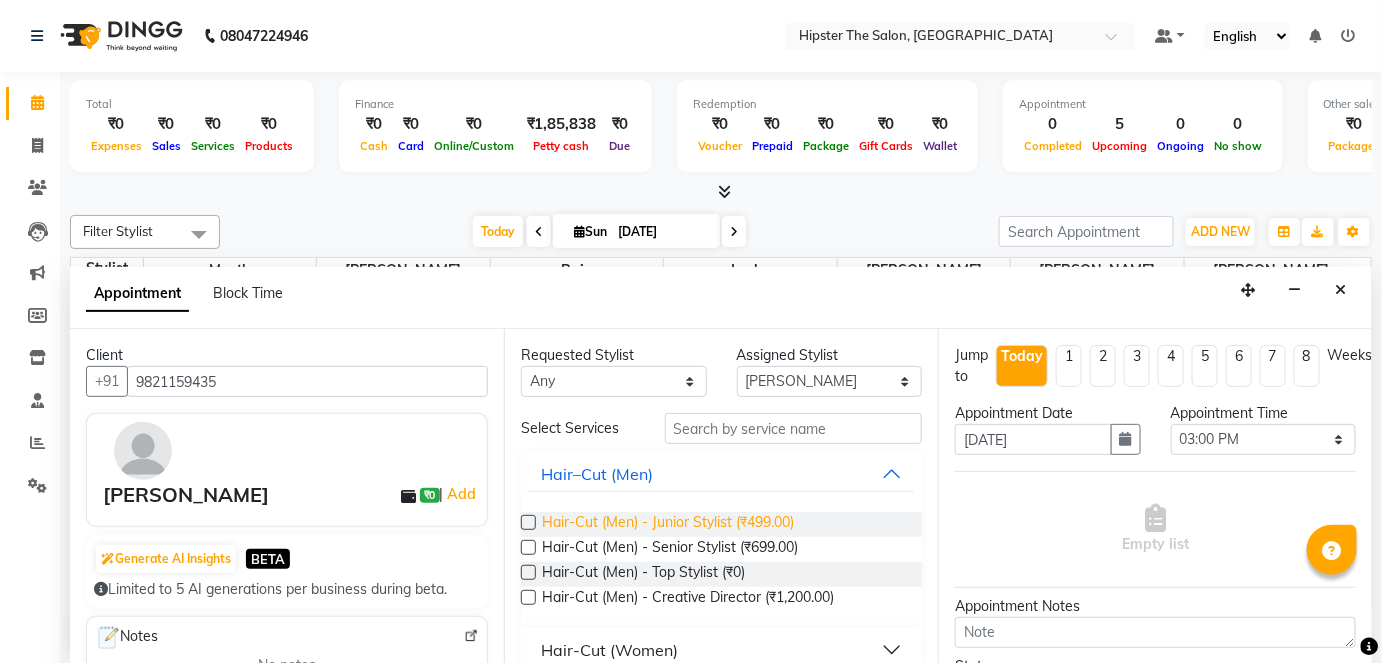 click on "Hair-Cut (Men) - Junior Stylist (₹499.00)" at bounding box center [668, 524] 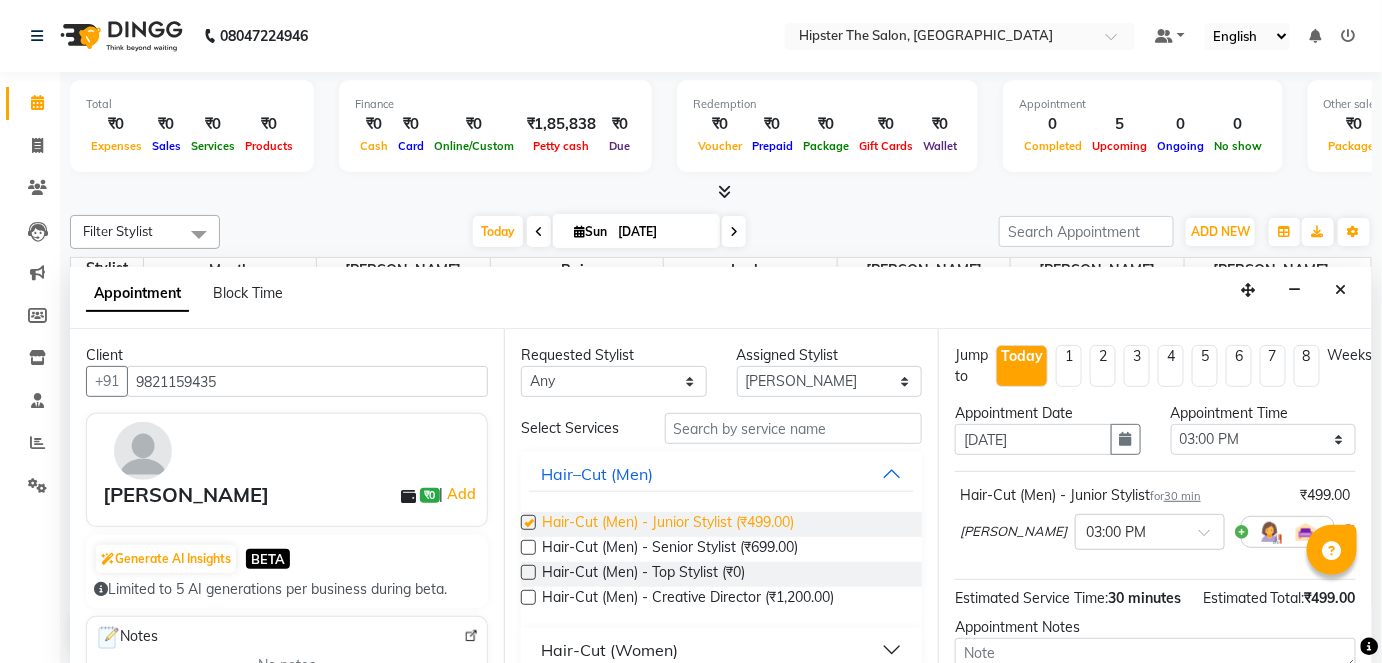 checkbox on "false" 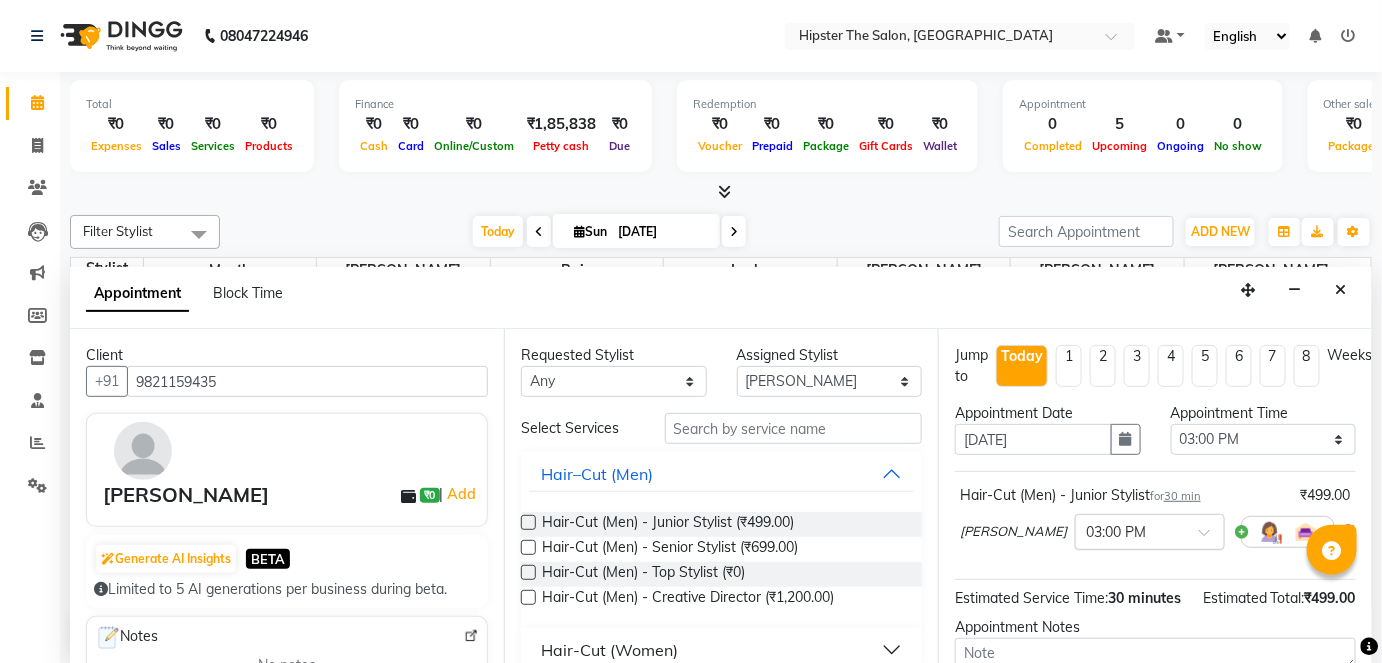 scroll, scrollTop: 210, scrollLeft: 0, axis: vertical 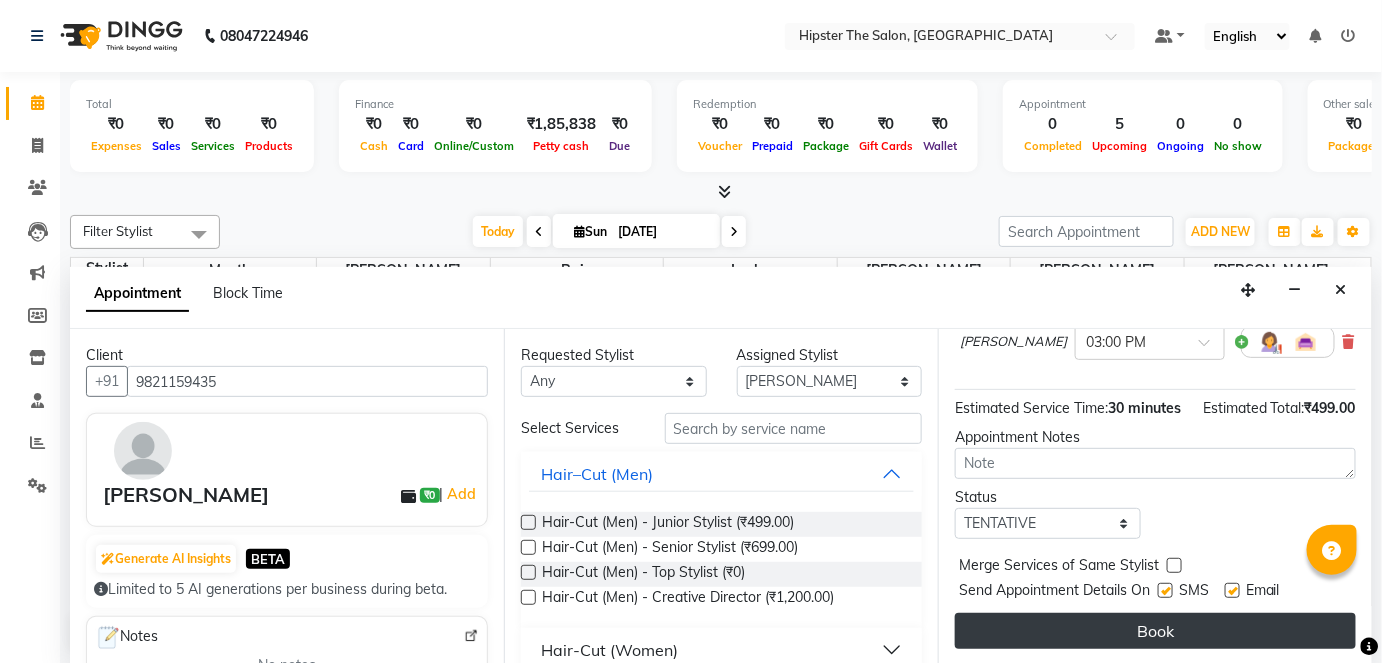click on "Book" at bounding box center [1155, 631] 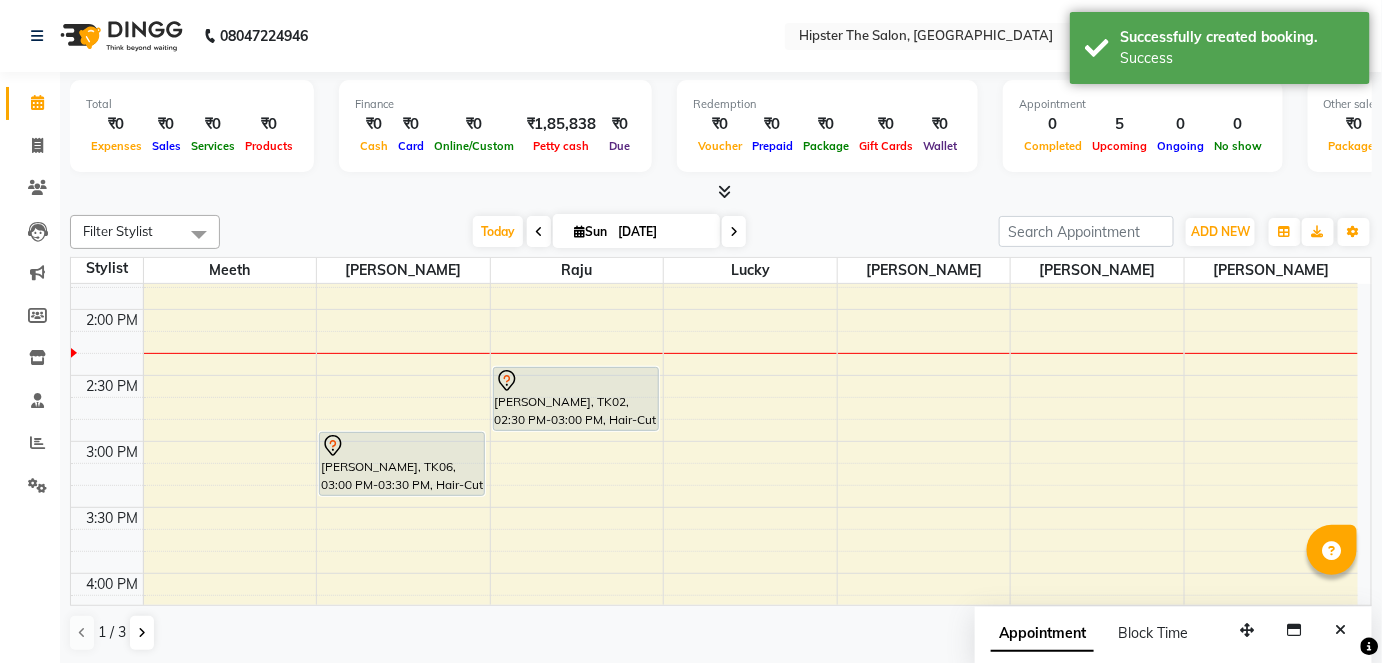 scroll, scrollTop: 0, scrollLeft: 0, axis: both 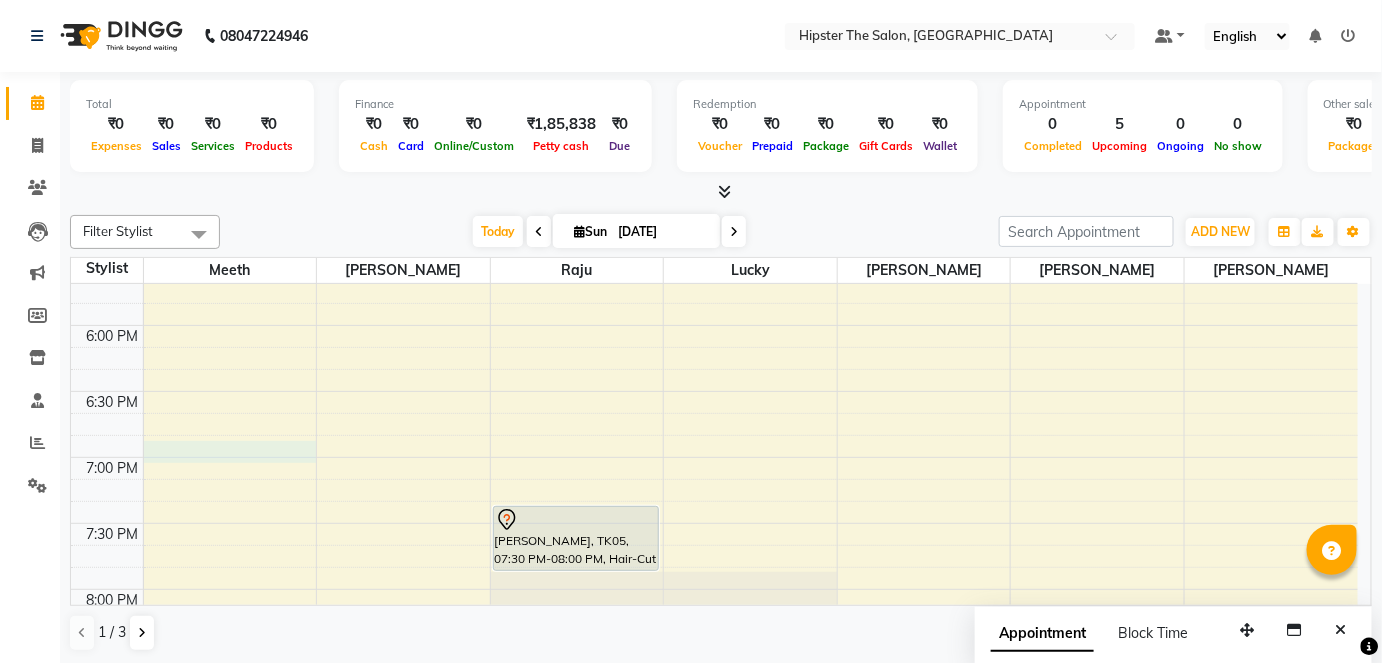 click on "9:00 AM 9:30 AM 10:00 AM 10:30 AM 11:00 AM 11:30 AM 12:00 PM 12:30 PM 1:00 PM 1:30 PM 2:00 PM 2:30 PM 3:00 PM 3:30 PM 4:00 PM 4:30 PM 5:00 PM 5:30 PM 6:00 PM 6:30 PM 7:00 PM 7:30 PM 8:00 PM 8:30 PM 9:00 PM 9:30 PM             bharat, TK04, 01:15 PM-01:45 PM, Rejuvenating Head Massage Aroma Oil             Manish Dedhya, TK06, 03:00 PM-03:30 PM, Hair-Cut (Men) - Junior Stylist             daramesh, TK03, 11:30 AM-12:00 PM, Hair-Cut (Men) - Junior Stylist             [PERSON_NAME], TK02, 02:30 PM-03:00 PM, Hair-Cut (Men) - Junior Stylist             meetah, TK01, 04:40 PM-05:05 PM, Hair BlowDry [Below Shoulder]             [PERSON_NAME], TK05, 07:30 PM-08:00 PM, Hair-Cut (Men) - Senior Stylist" at bounding box center [714, -5] 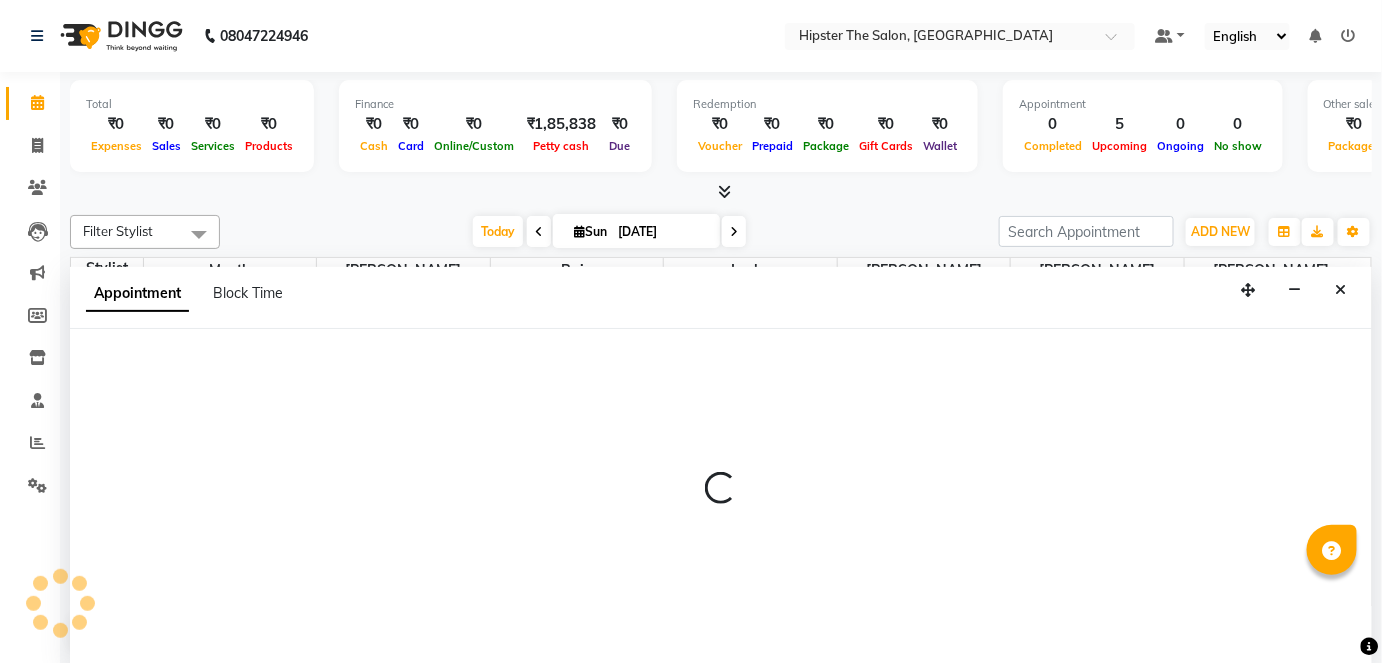 select on "85573" 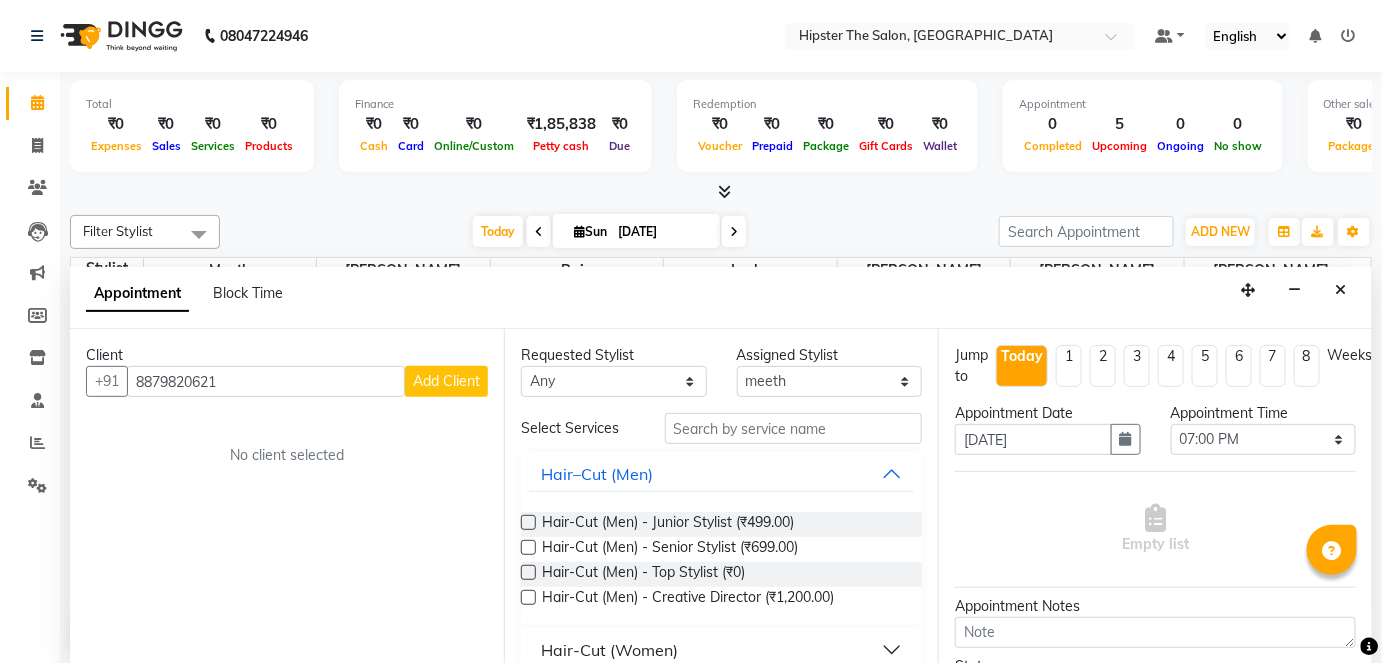 type on "8879820621" 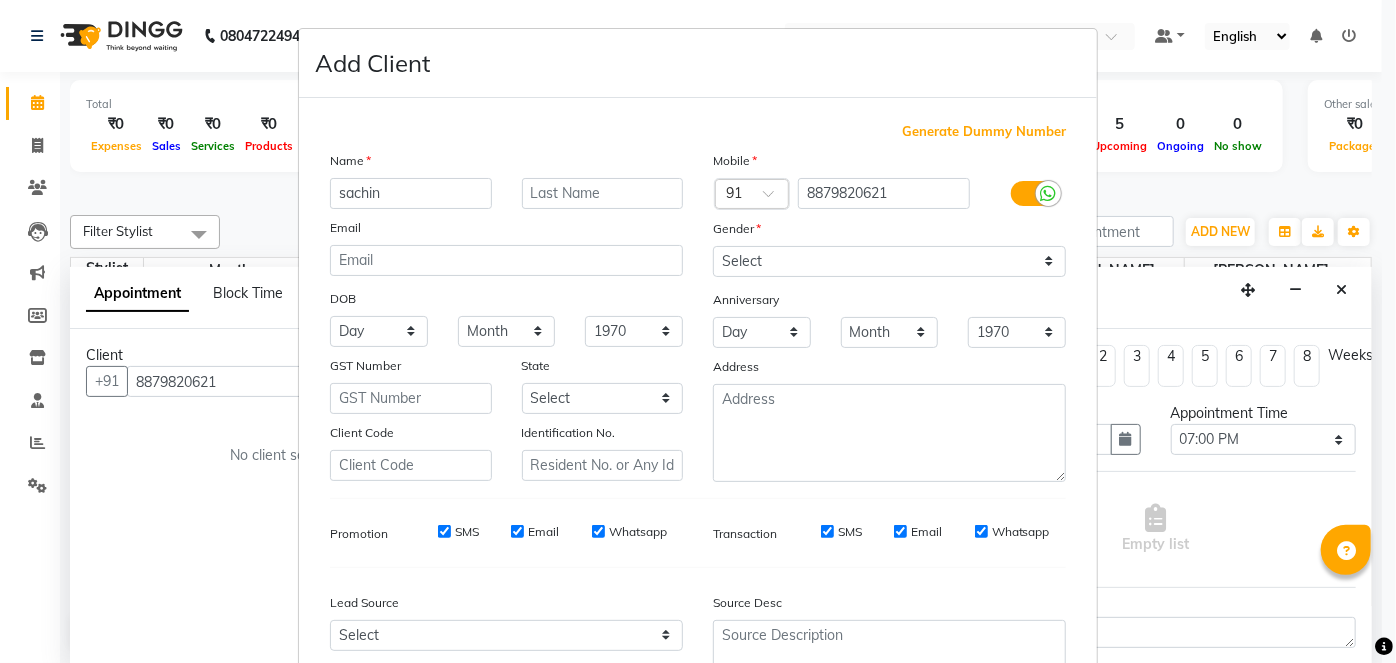 type on "sachin" 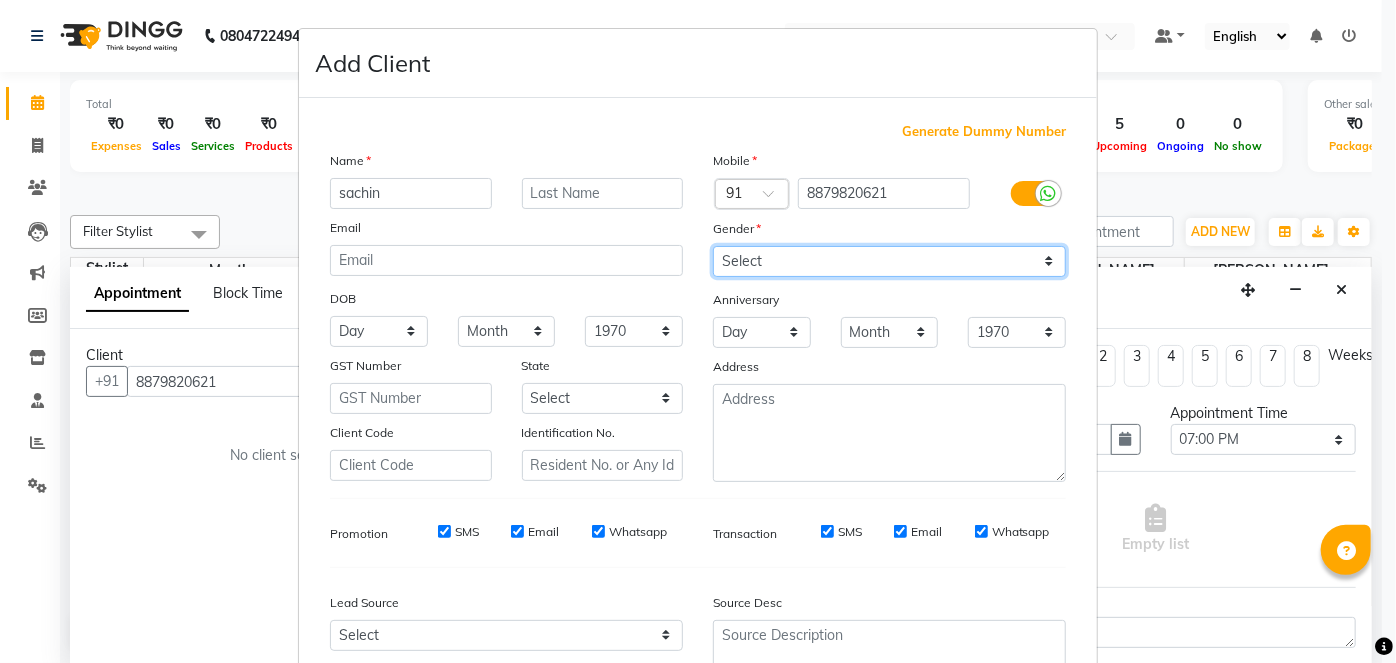 drag, startPoint x: 749, startPoint y: 254, endPoint x: 753, endPoint y: 315, distance: 61.13101 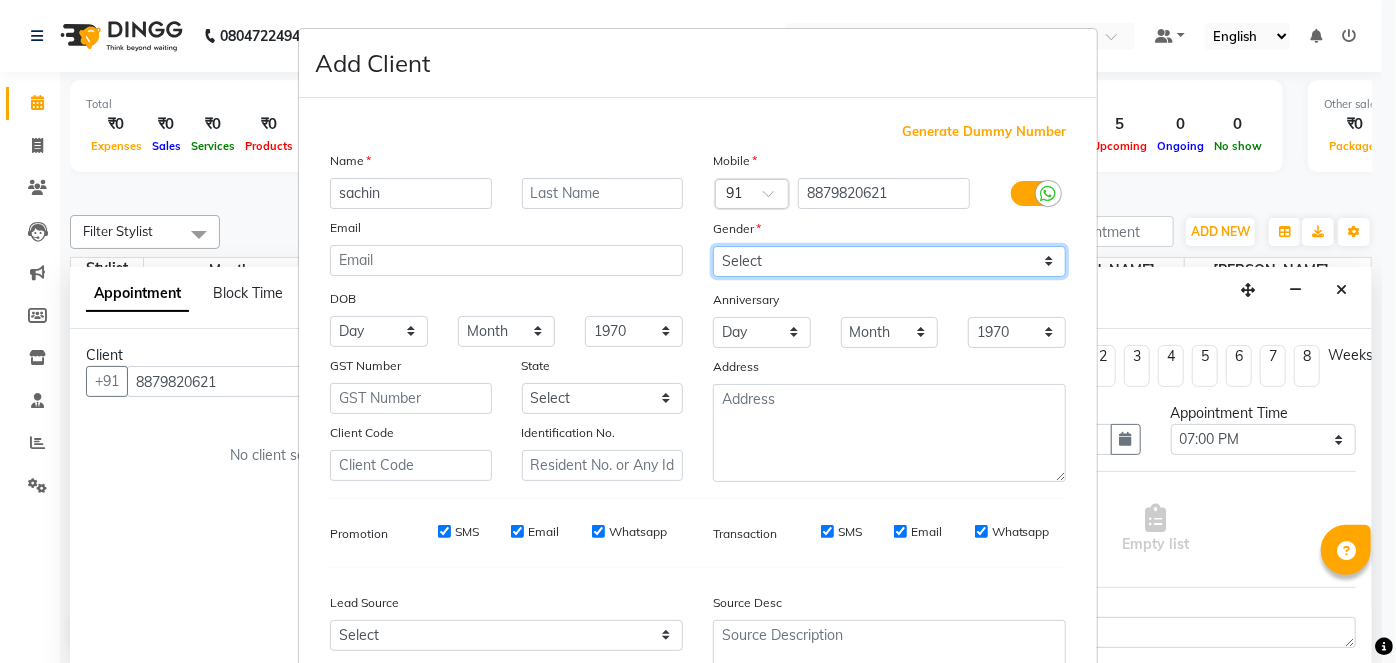 click on "Select [DEMOGRAPHIC_DATA] [DEMOGRAPHIC_DATA] Other Prefer Not To Say" at bounding box center [889, 261] 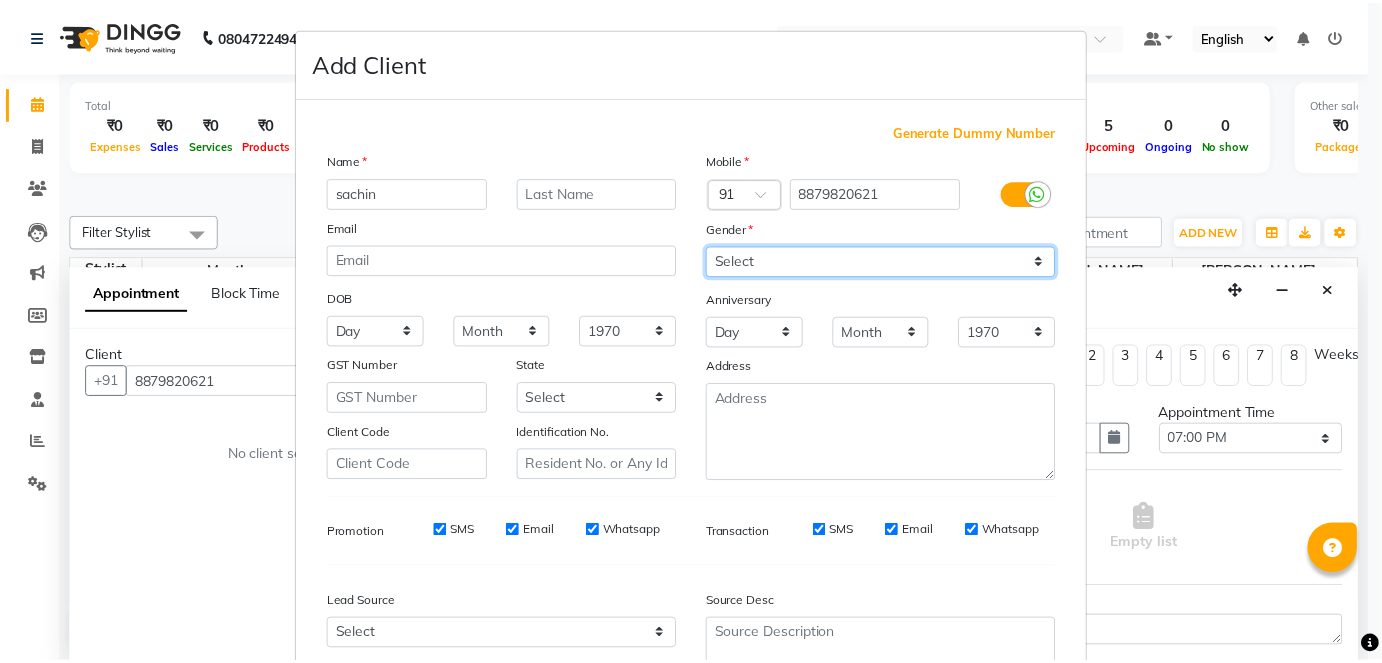 scroll, scrollTop: 184, scrollLeft: 0, axis: vertical 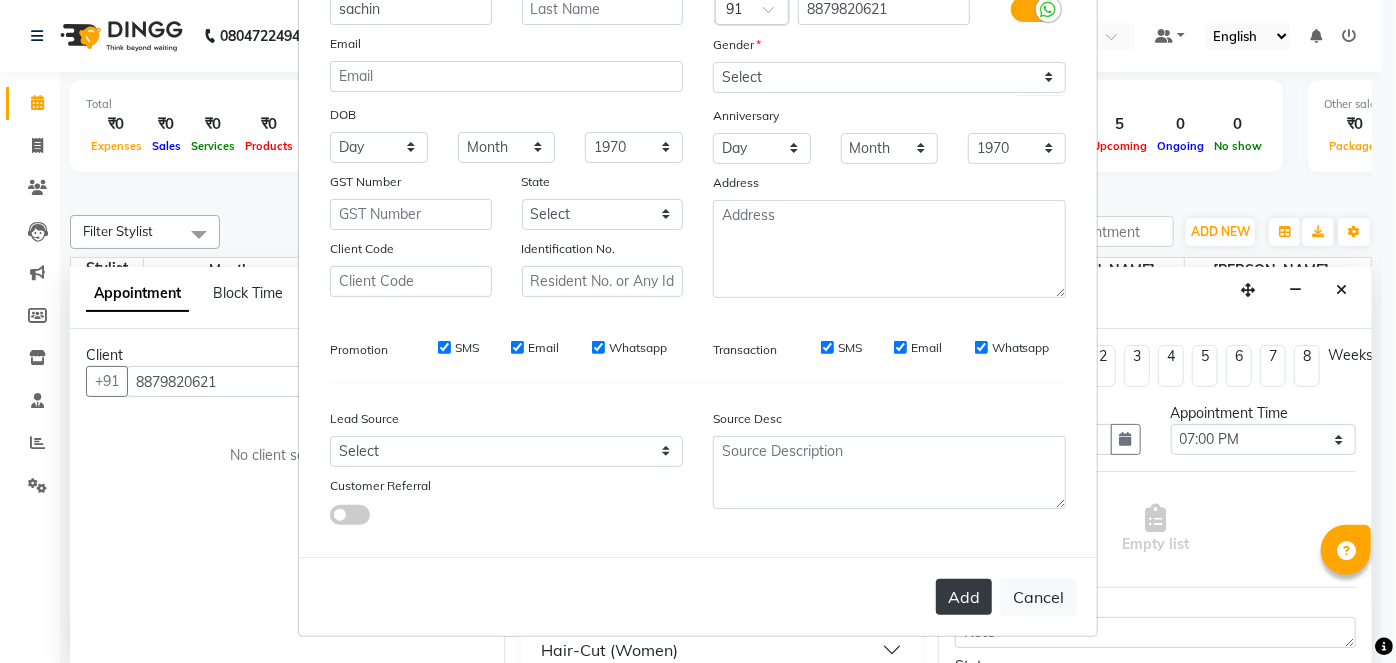 click on "Add" at bounding box center (964, 597) 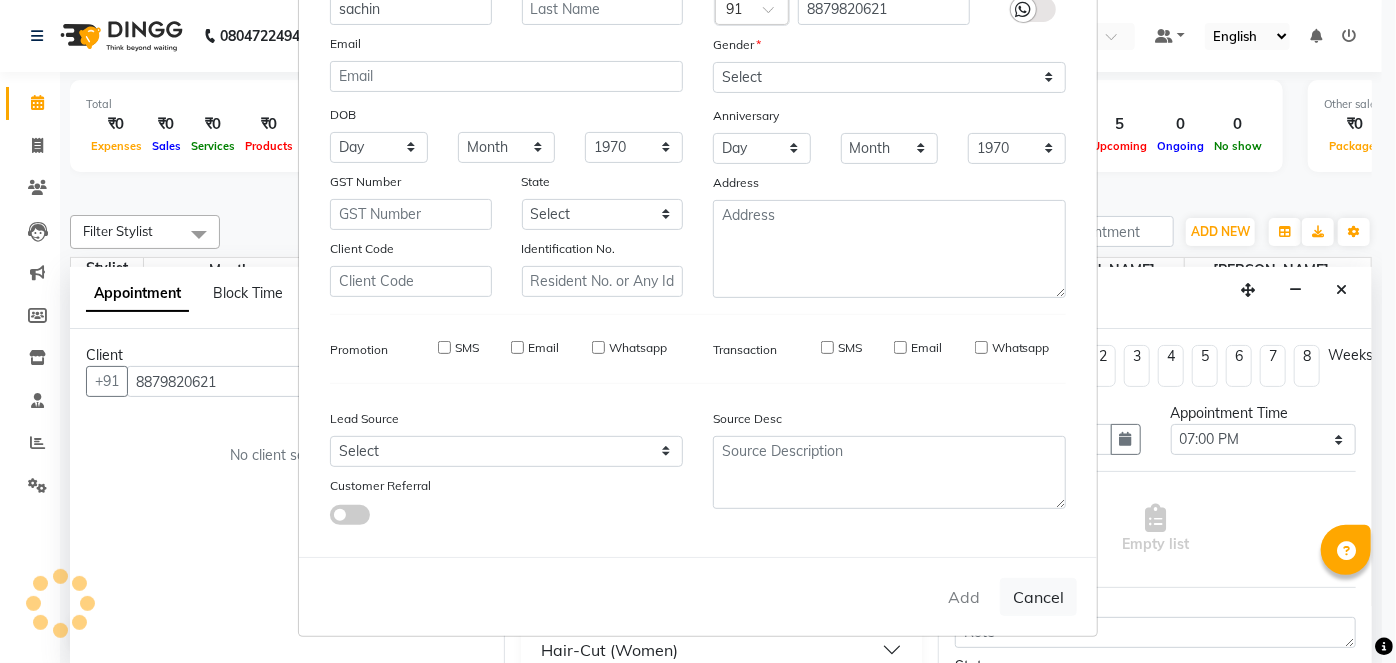 type 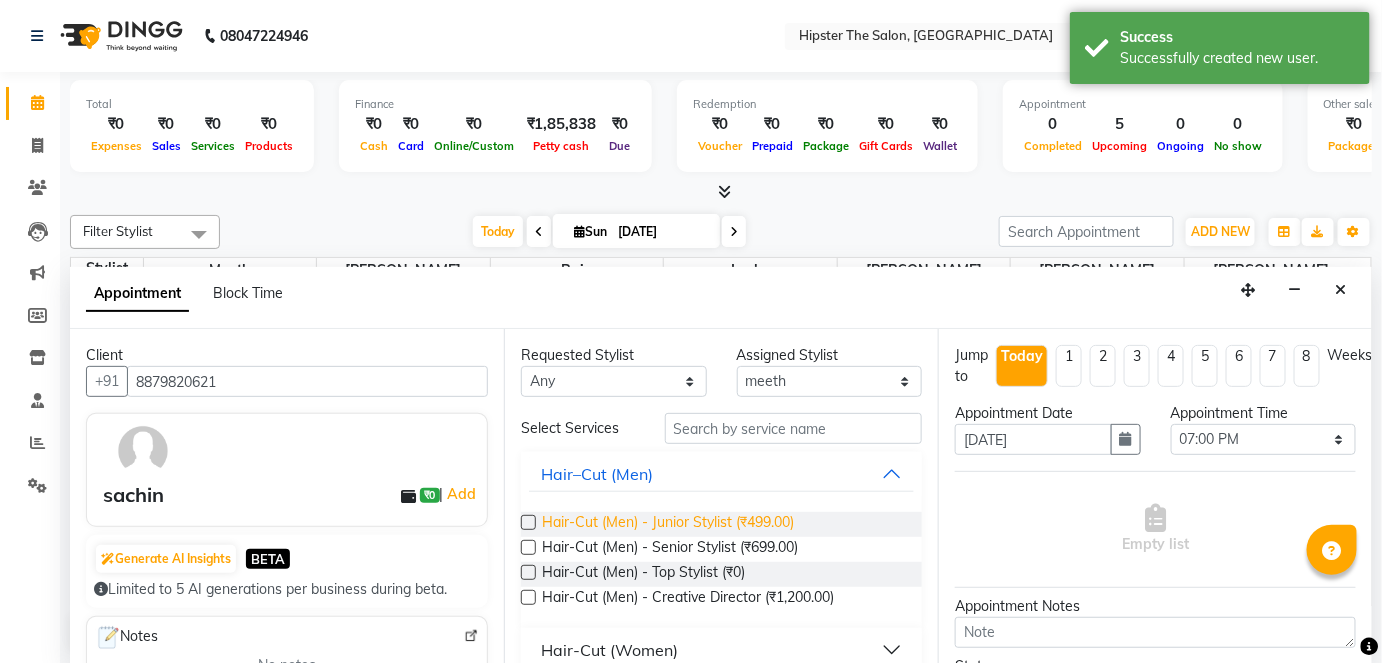 click on "Hair-Cut (Men) - Junior Stylist (₹499.00)" at bounding box center (668, 524) 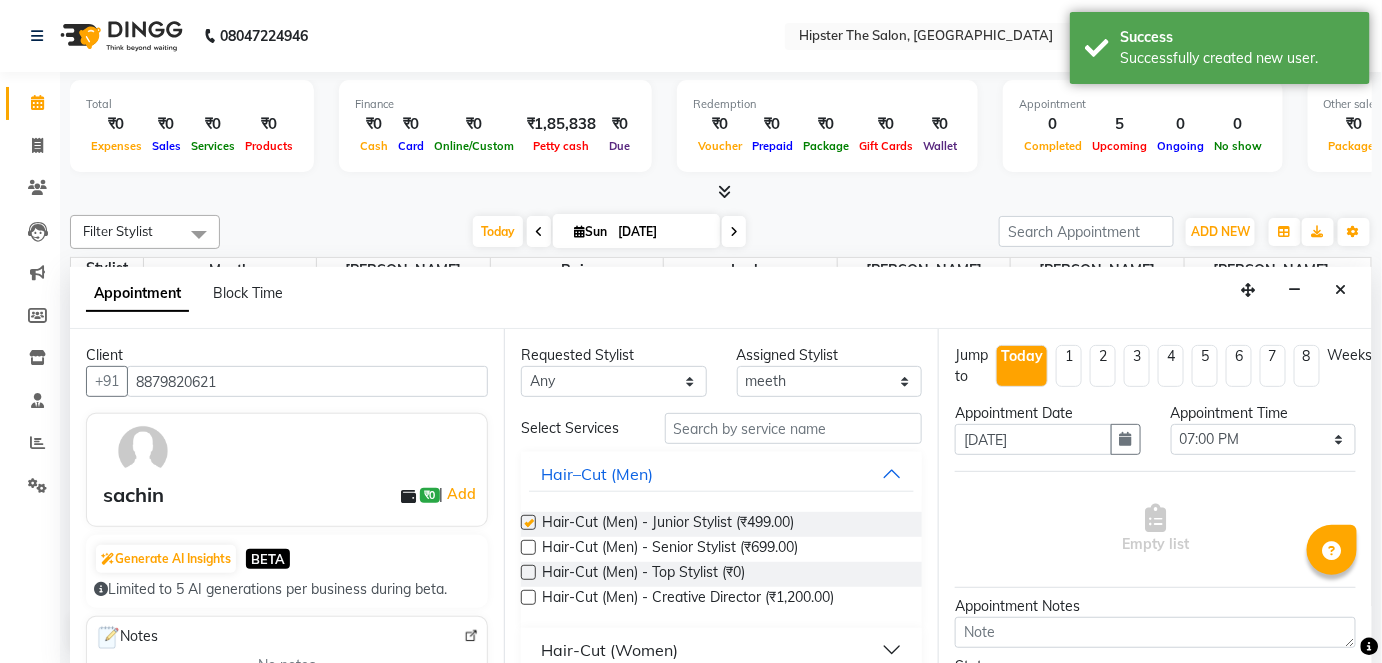 checkbox on "false" 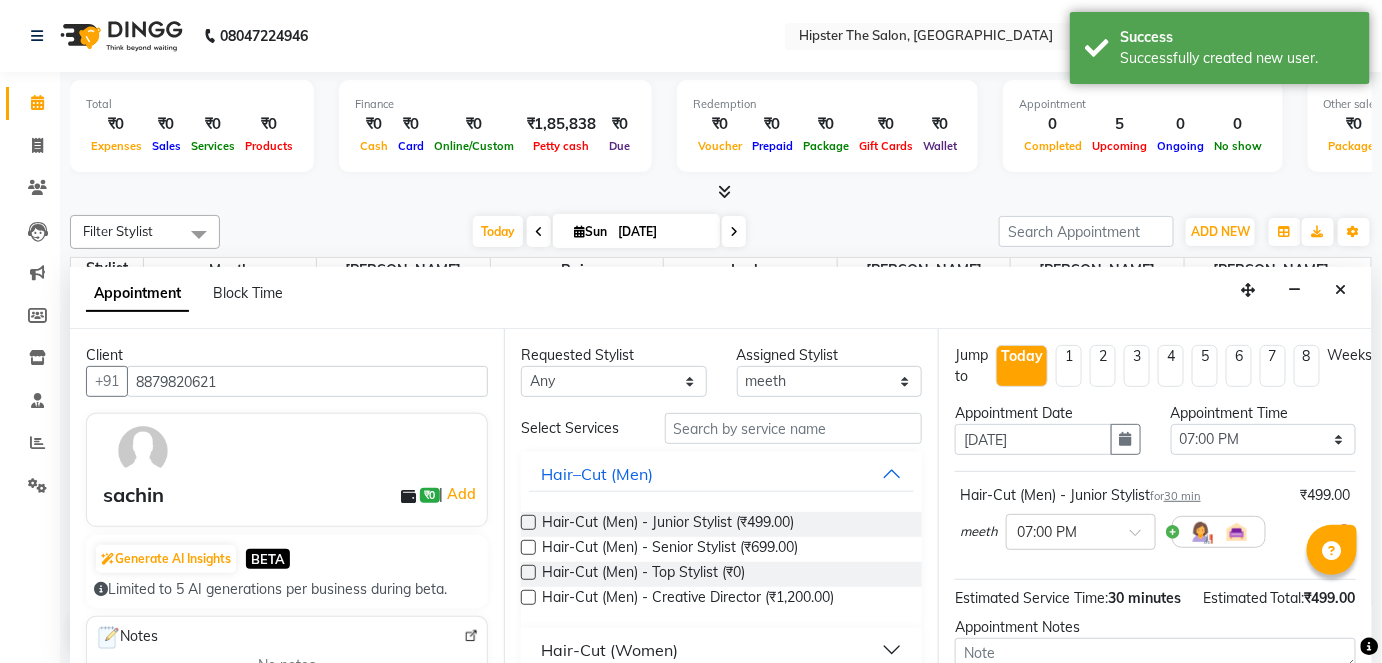 scroll, scrollTop: 210, scrollLeft: 0, axis: vertical 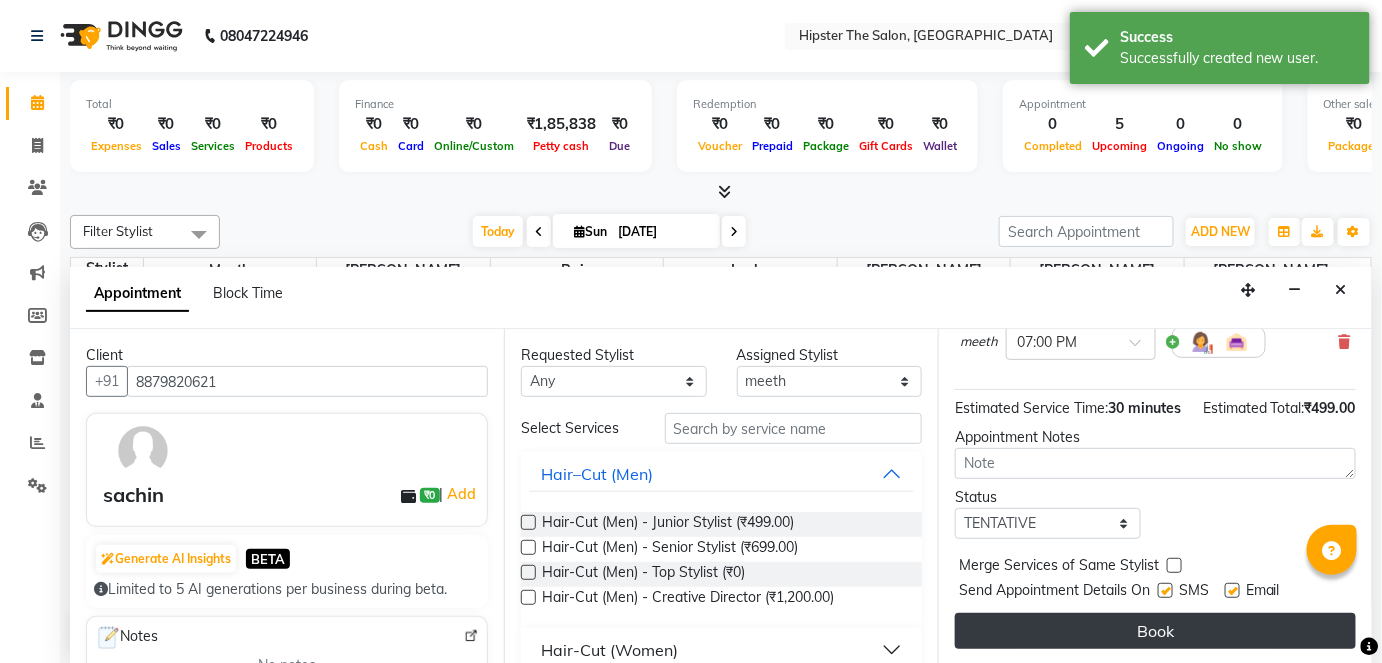 click on "Book" at bounding box center [1155, 631] 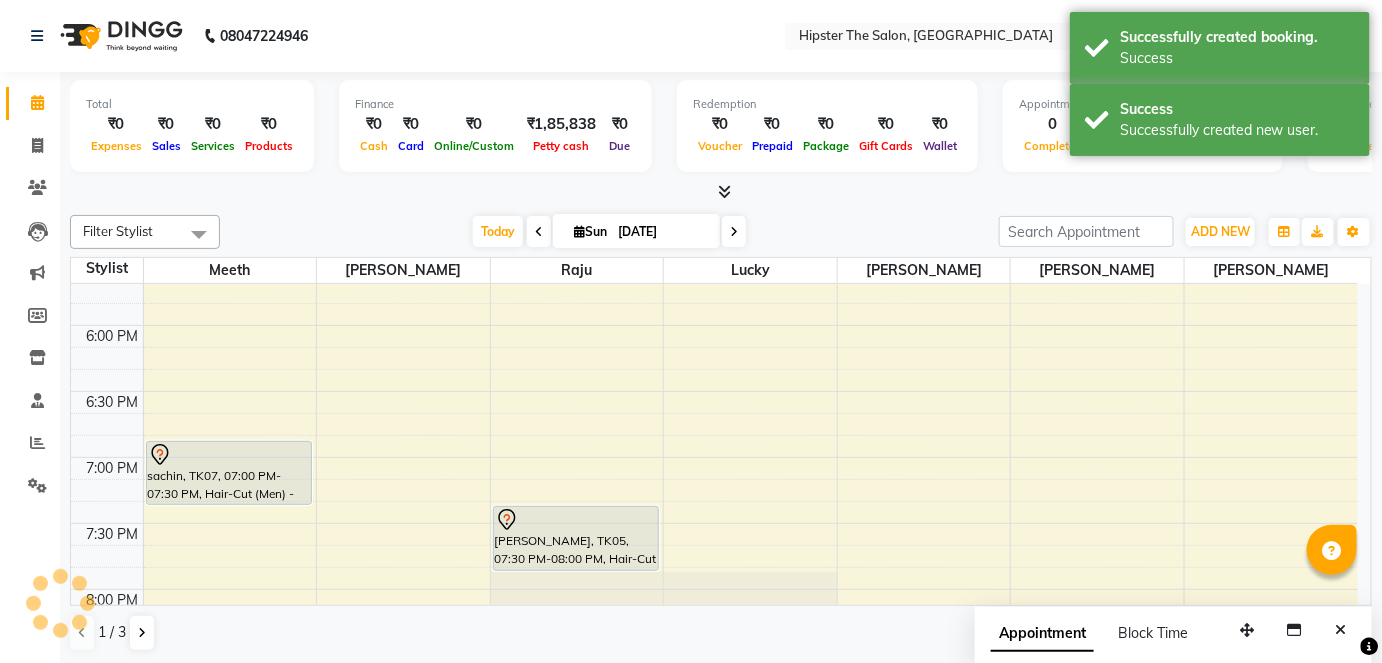 scroll, scrollTop: 0, scrollLeft: 0, axis: both 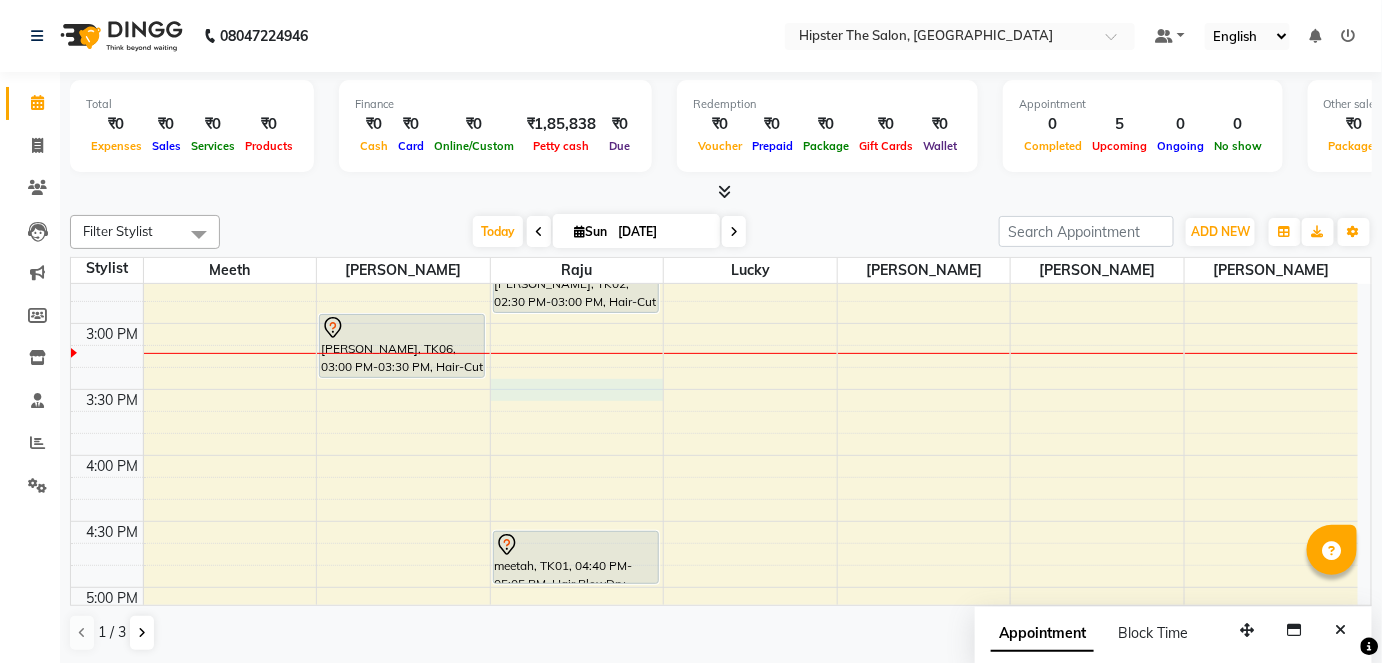 click on "9:00 AM 9:30 AM 10:00 AM 10:30 AM 11:00 AM 11:30 AM 12:00 PM 12:30 PM 1:00 PM 1:30 PM 2:00 PM 2:30 PM 3:00 PM 3:30 PM 4:00 PM 4:30 PM 5:00 PM 5:30 PM 6:00 PM 6:30 PM 7:00 PM 7:30 PM 8:00 PM 8:30 PM 9:00 PM 9:30 PM             sachin, TK07, 07:00 PM-07:30 PM, Hair-Cut (Men) - Junior Stylist             bharat, TK04, 01:15 PM-01:45 PM, Rejuvenating Head Massage Aroma Oil             Manish Dedhya, TK06, 03:00 PM-03:30 PM, Hair-Cut (Men) - Junior Stylist             daramesh, TK03, 11:30 AM-12:00 PM, Hair-Cut (Men) - Junior Stylist             [PERSON_NAME], TK02, 02:30 PM-03:00 PM, Hair-Cut (Men) - Junior Stylist             meetah, TK01, 04:40 PM-05:05 PM, Hair BlowDry [Below Shoulder]             [PERSON_NAME], TK05, 07:30 PM-08:00 PM, Hair-Cut (Men) - Senior Stylist" at bounding box center [714, 389] 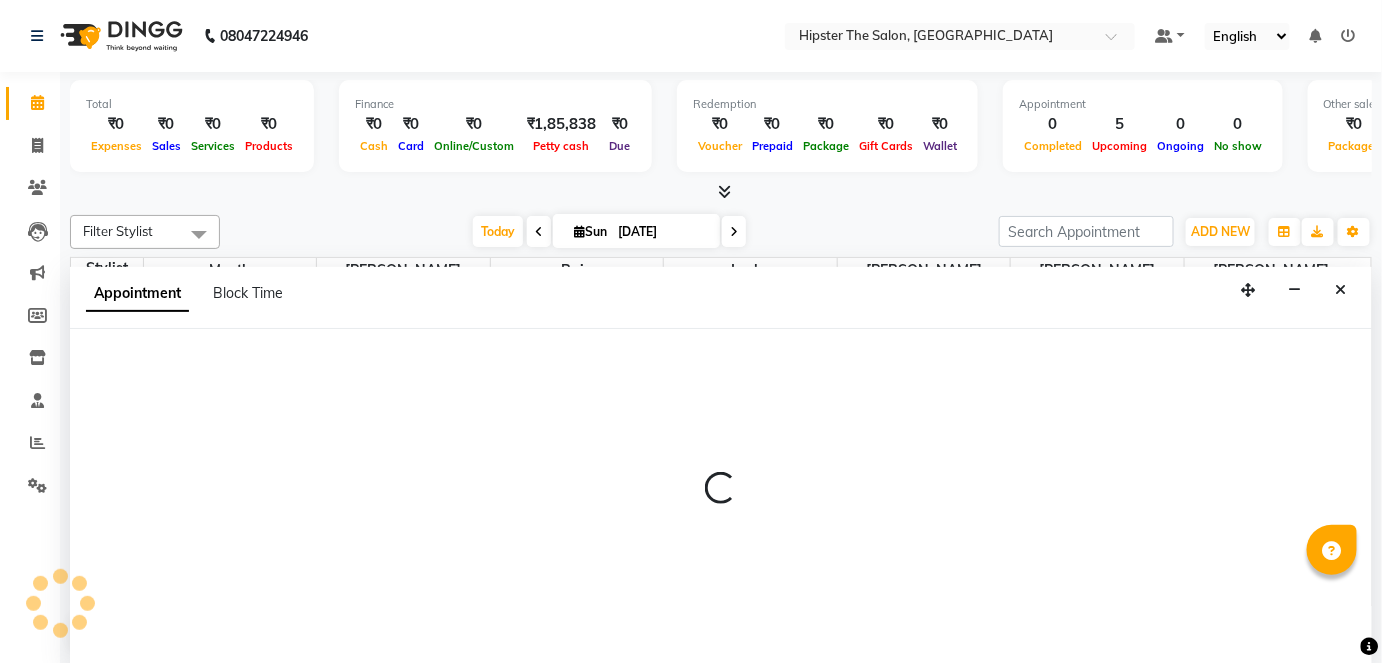 scroll, scrollTop: 0, scrollLeft: 0, axis: both 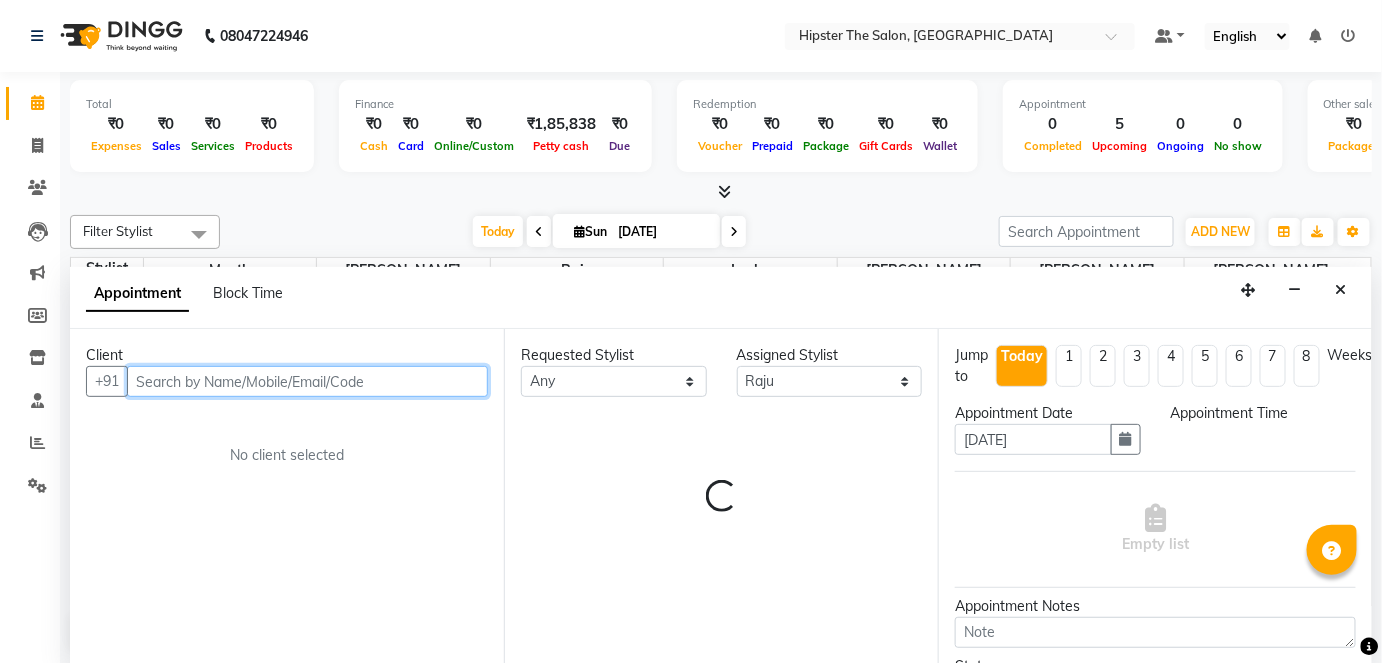 select on "930" 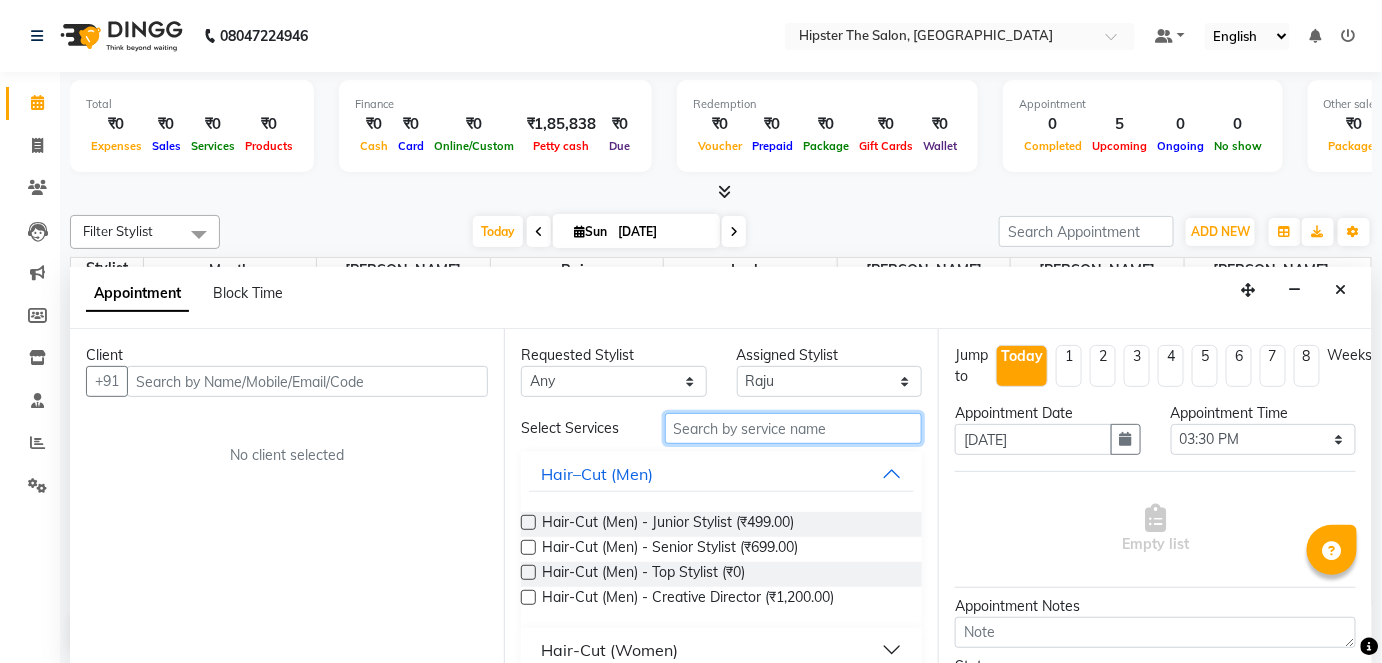 click at bounding box center (793, 428) 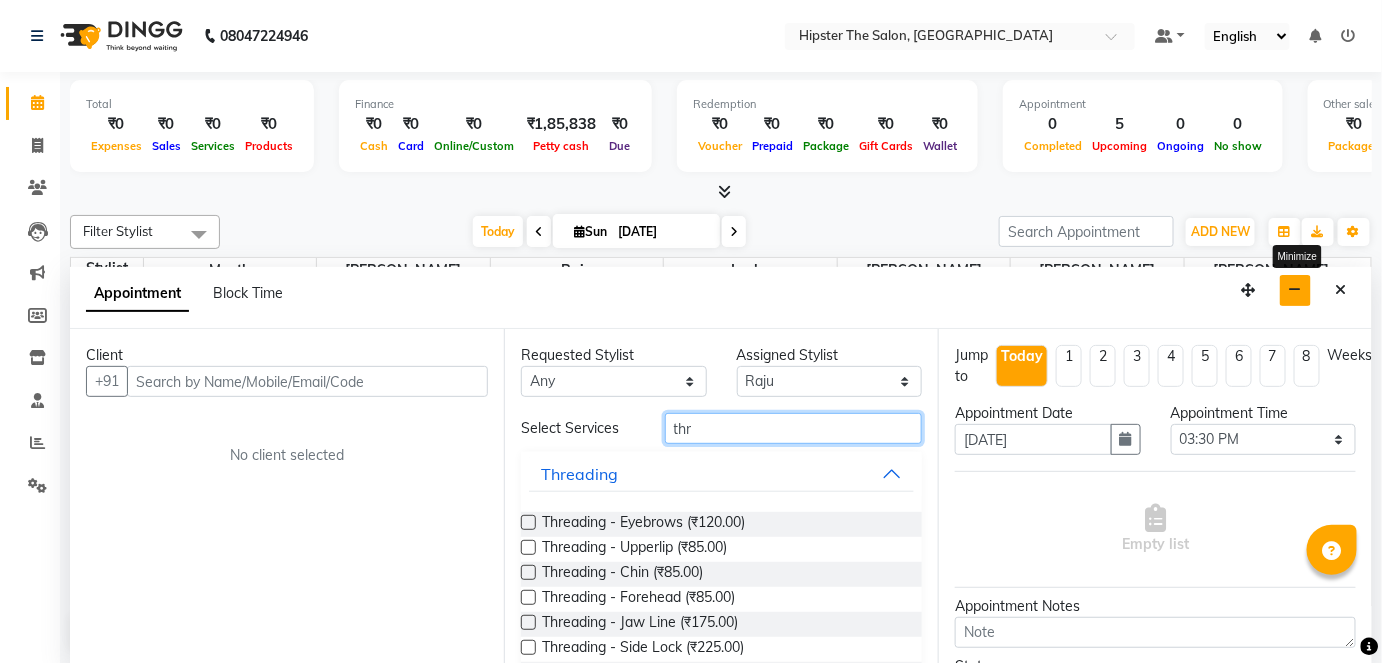 type on "thr" 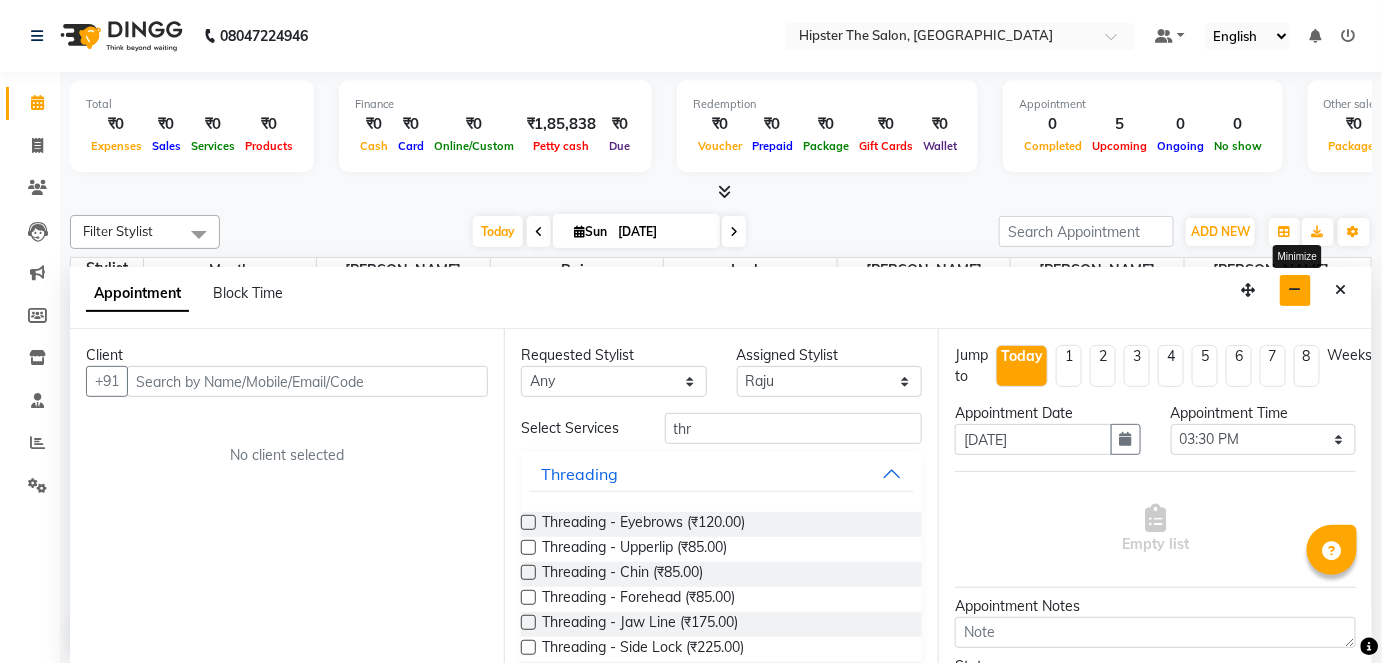 click at bounding box center (1295, 290) 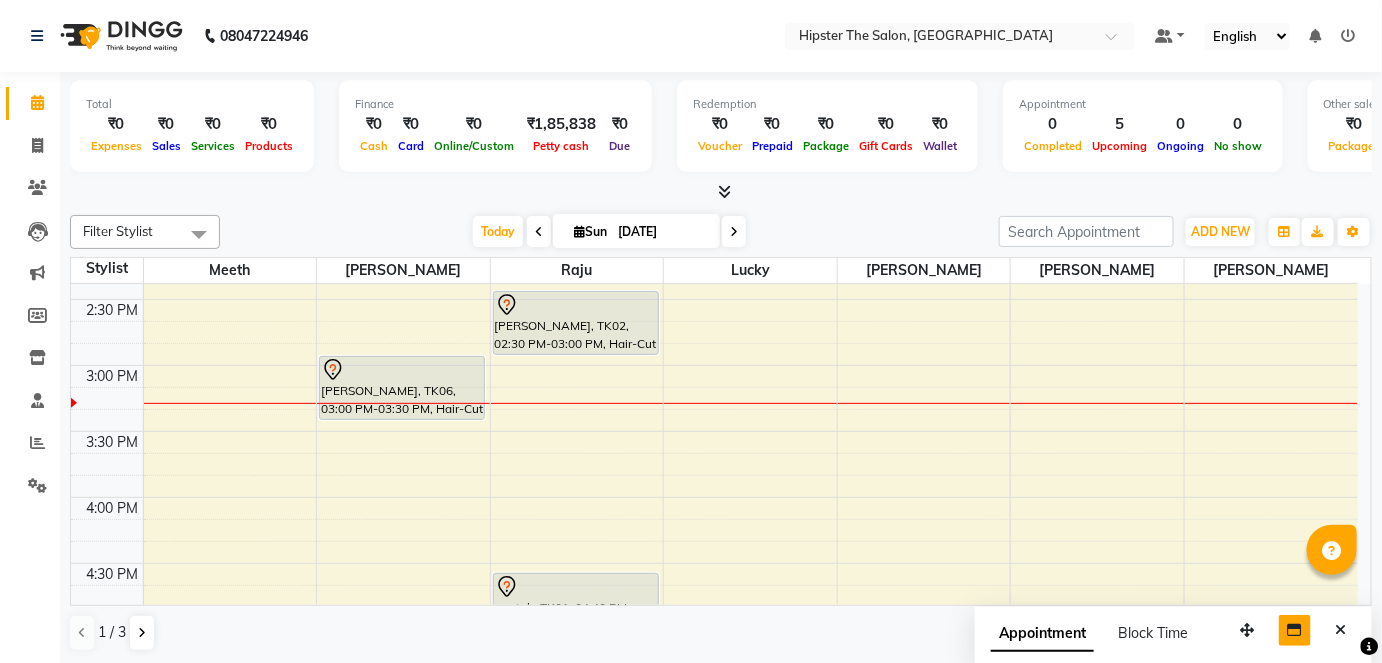scroll, scrollTop: 688, scrollLeft: 0, axis: vertical 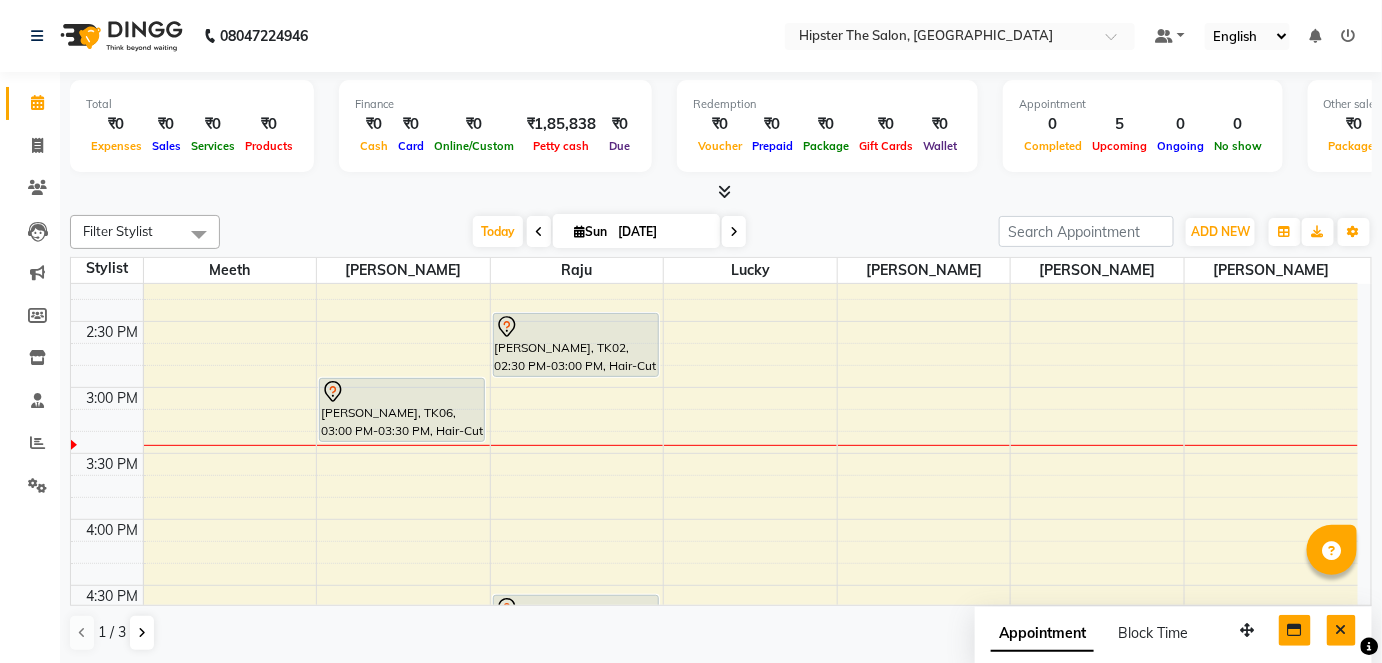 click at bounding box center (1341, 630) 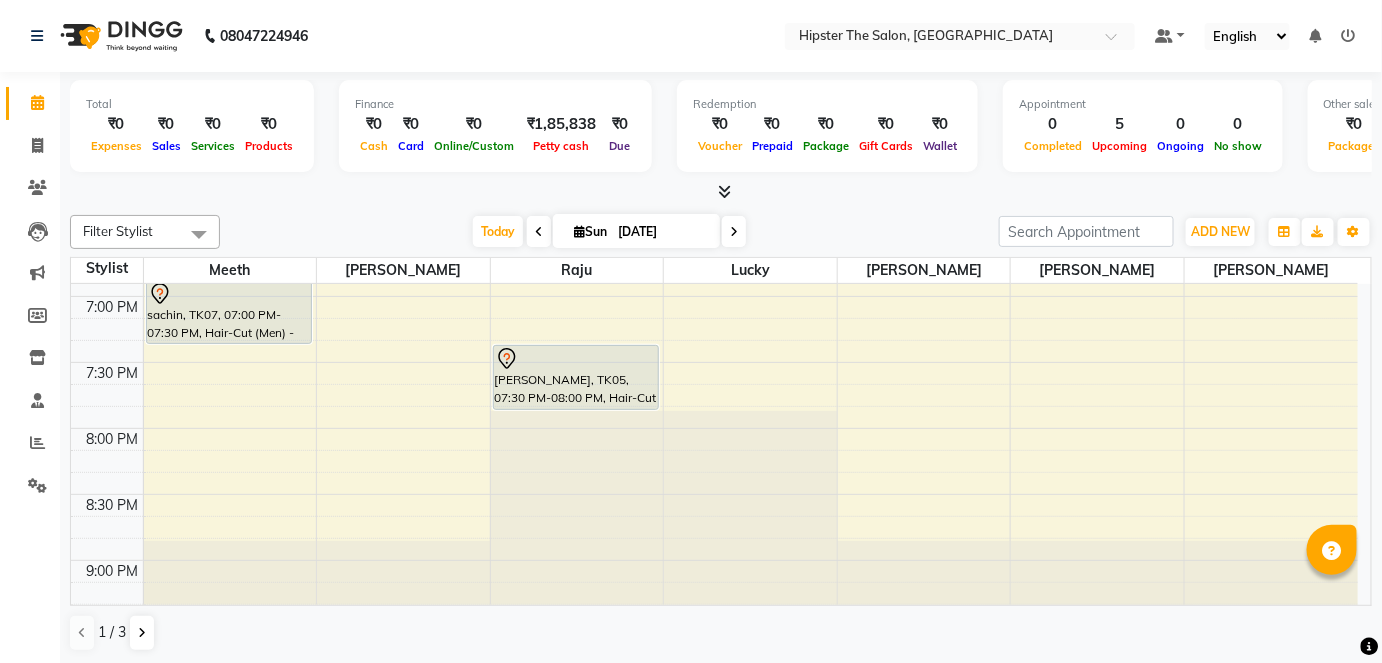 scroll, scrollTop: 1372, scrollLeft: 0, axis: vertical 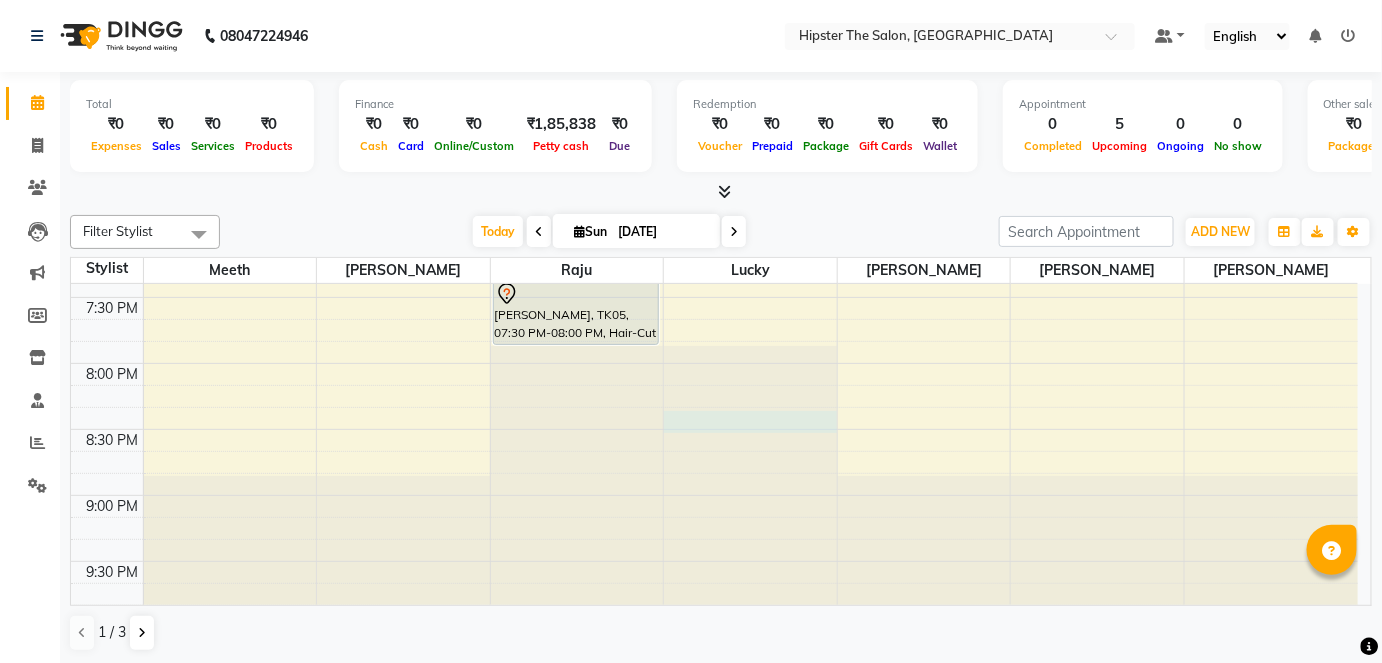 click at bounding box center (750, -1088) 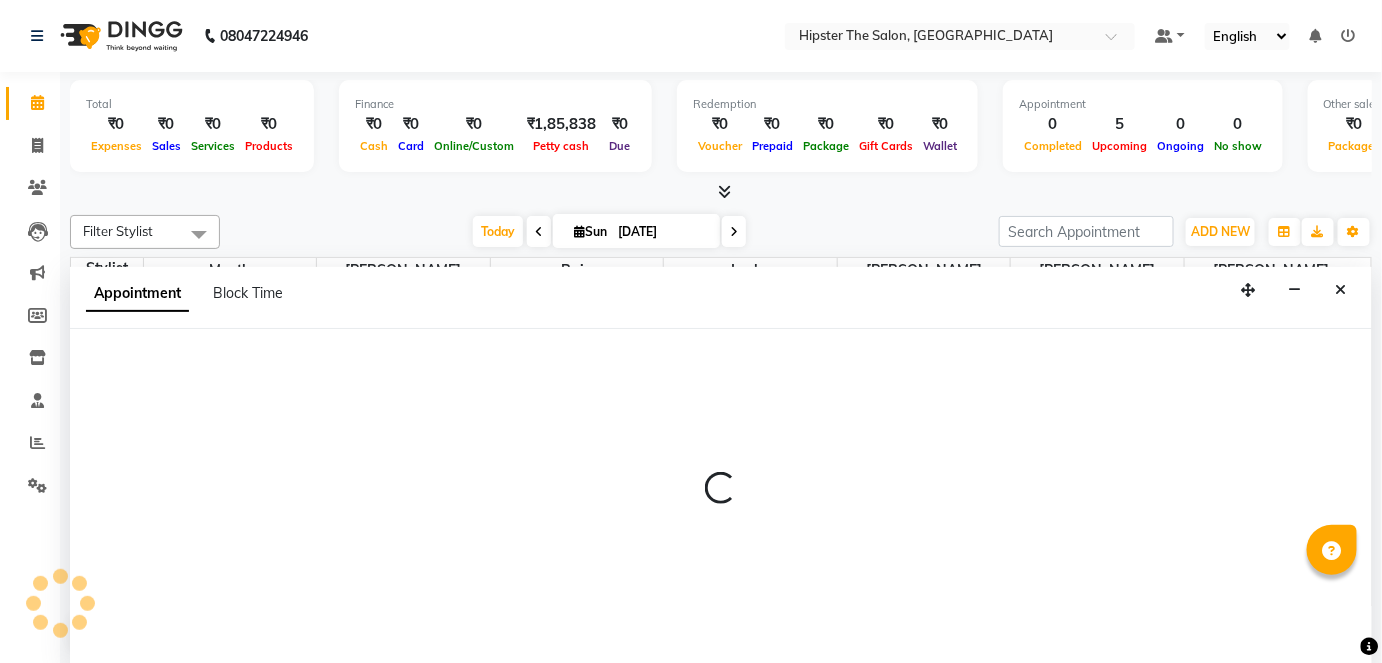 scroll, scrollTop: 1298, scrollLeft: 0, axis: vertical 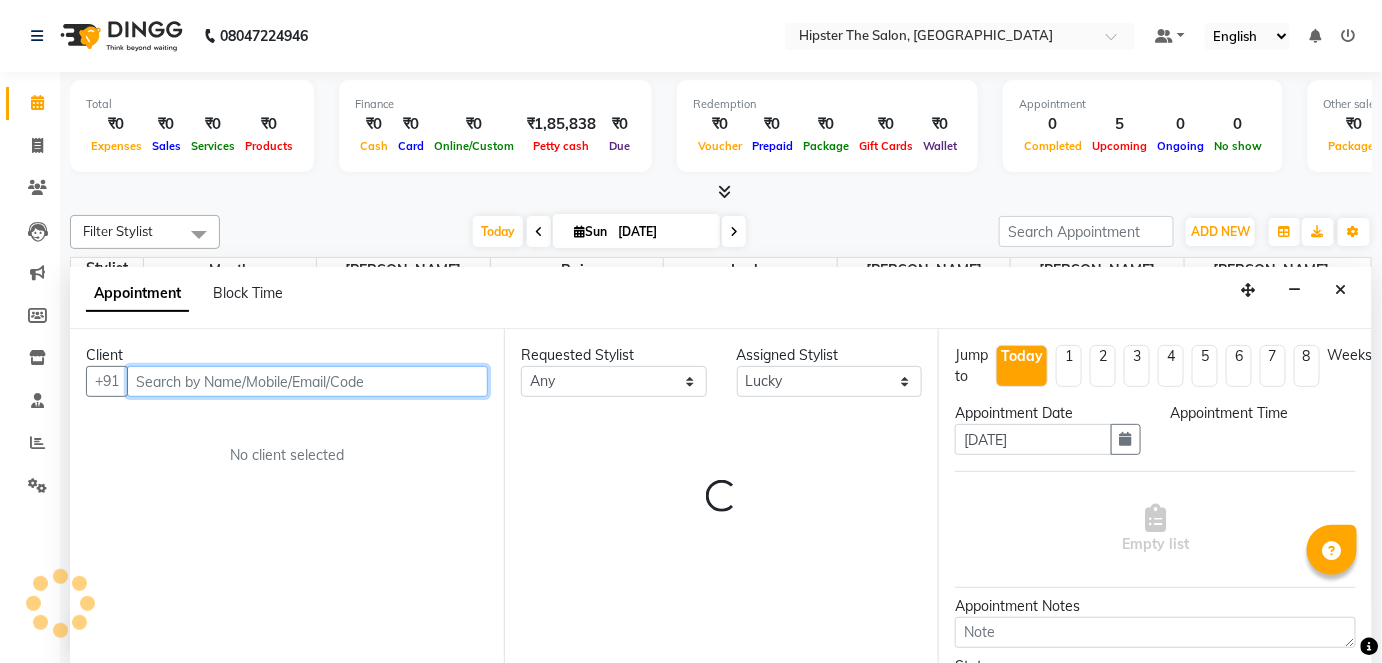 select on "1230" 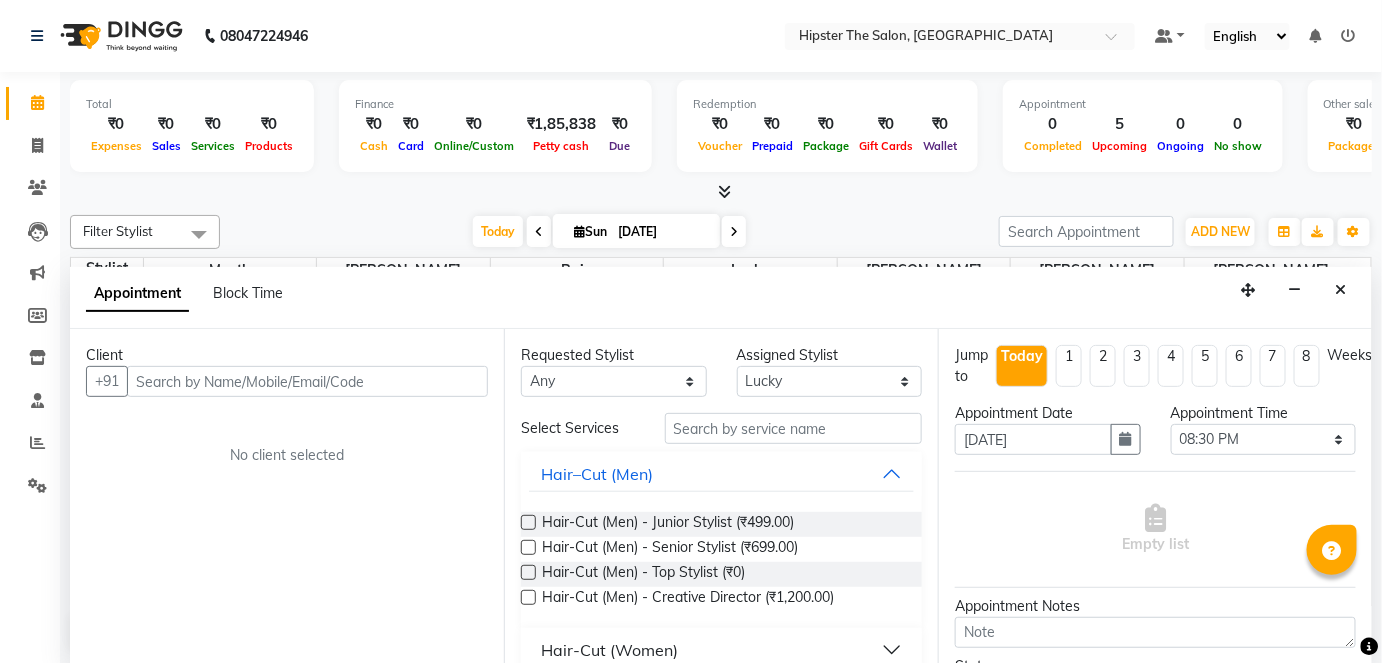 select on "service" 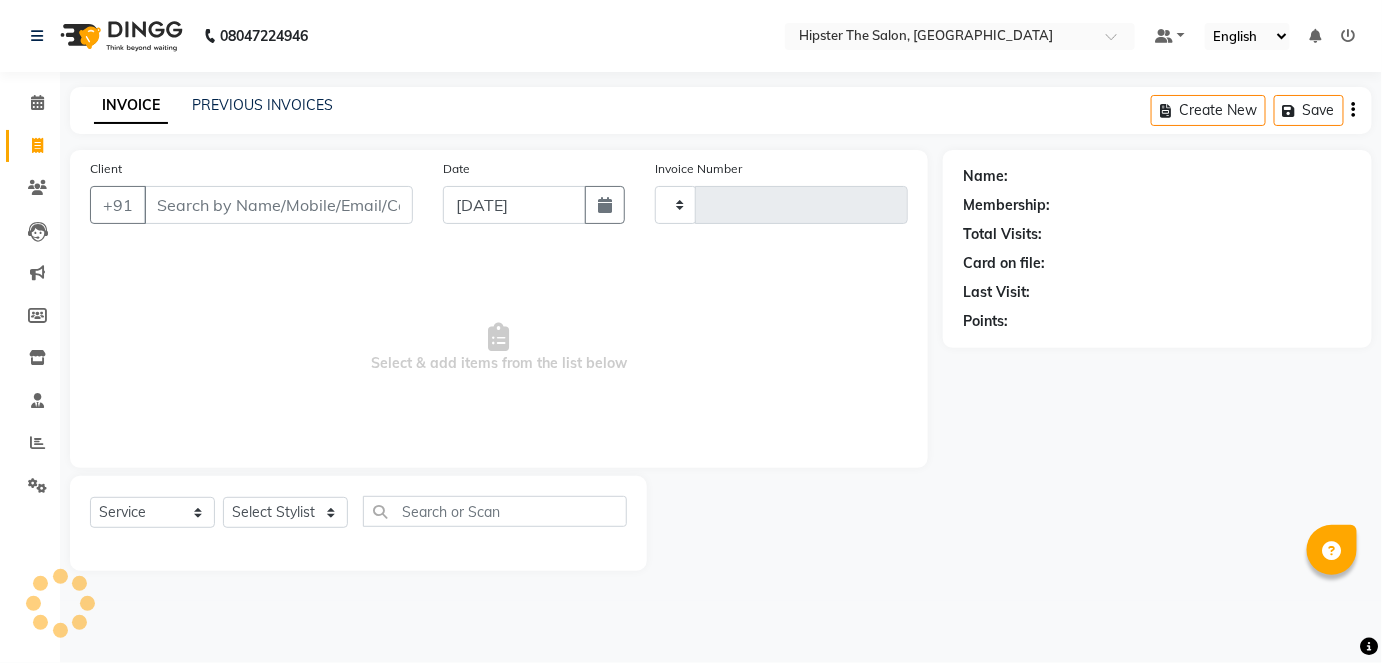 type on "0368" 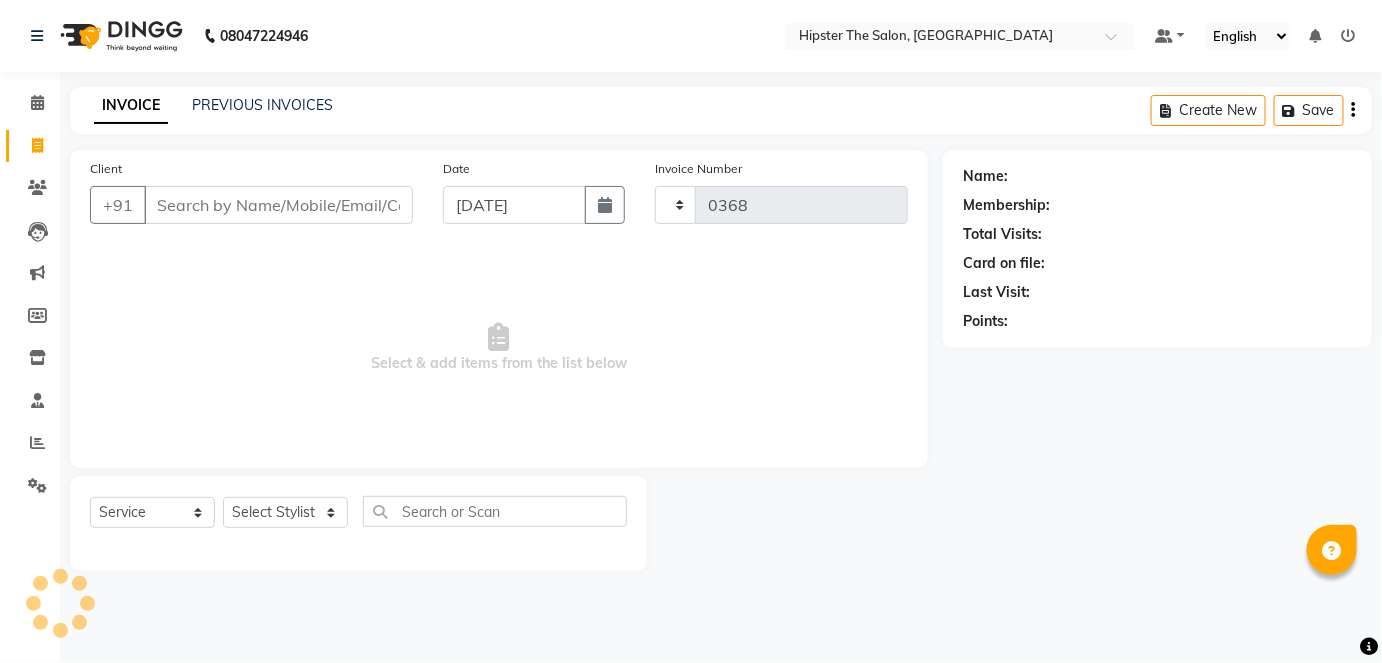 scroll, scrollTop: 0, scrollLeft: 0, axis: both 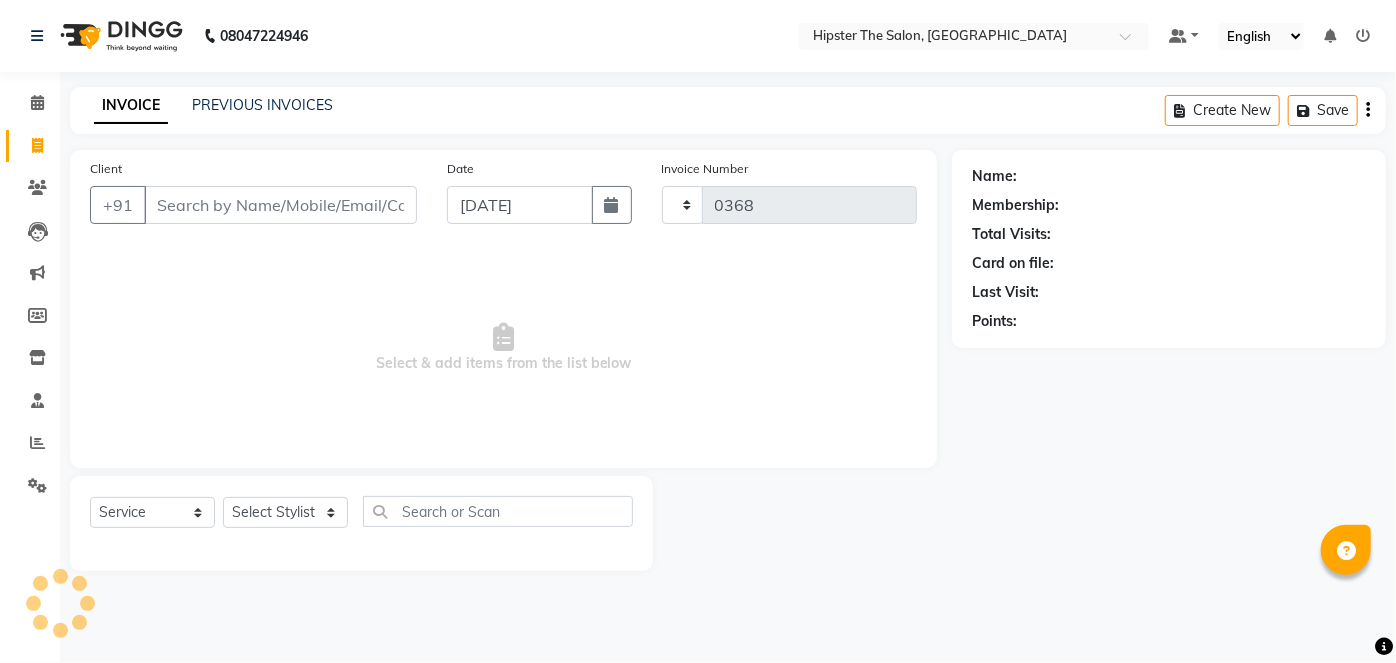 select on "4468" 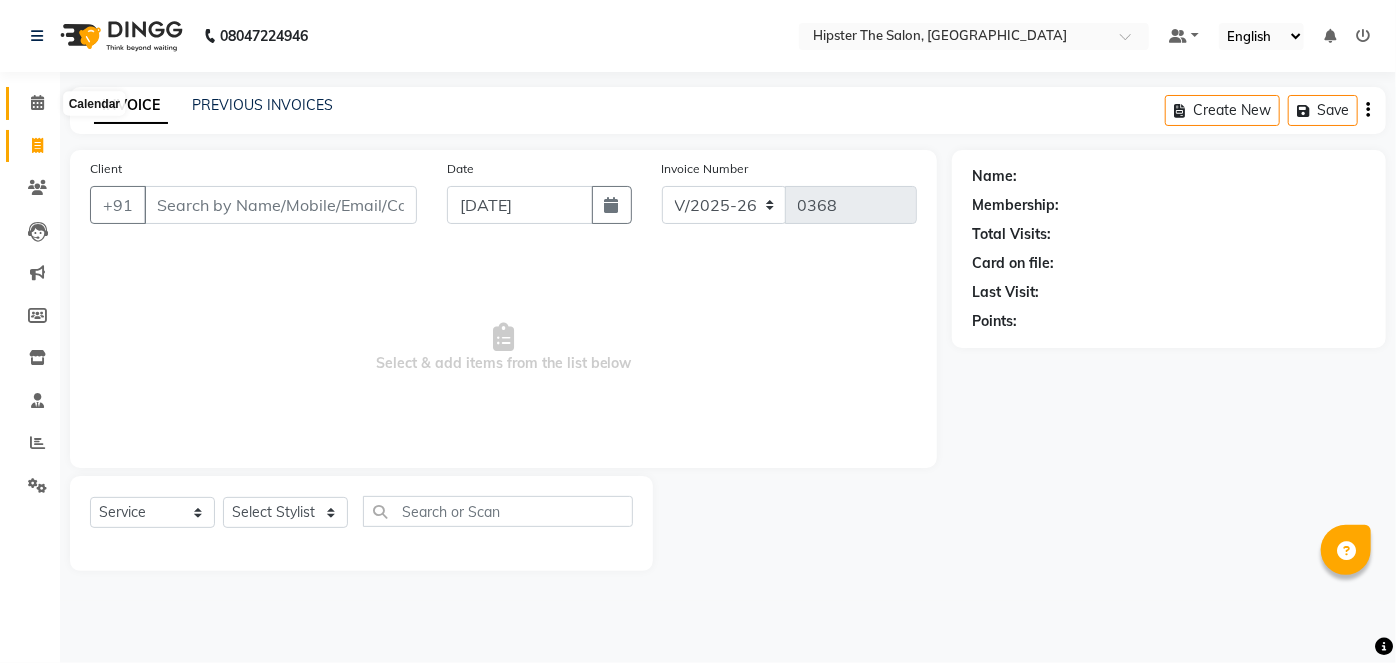click 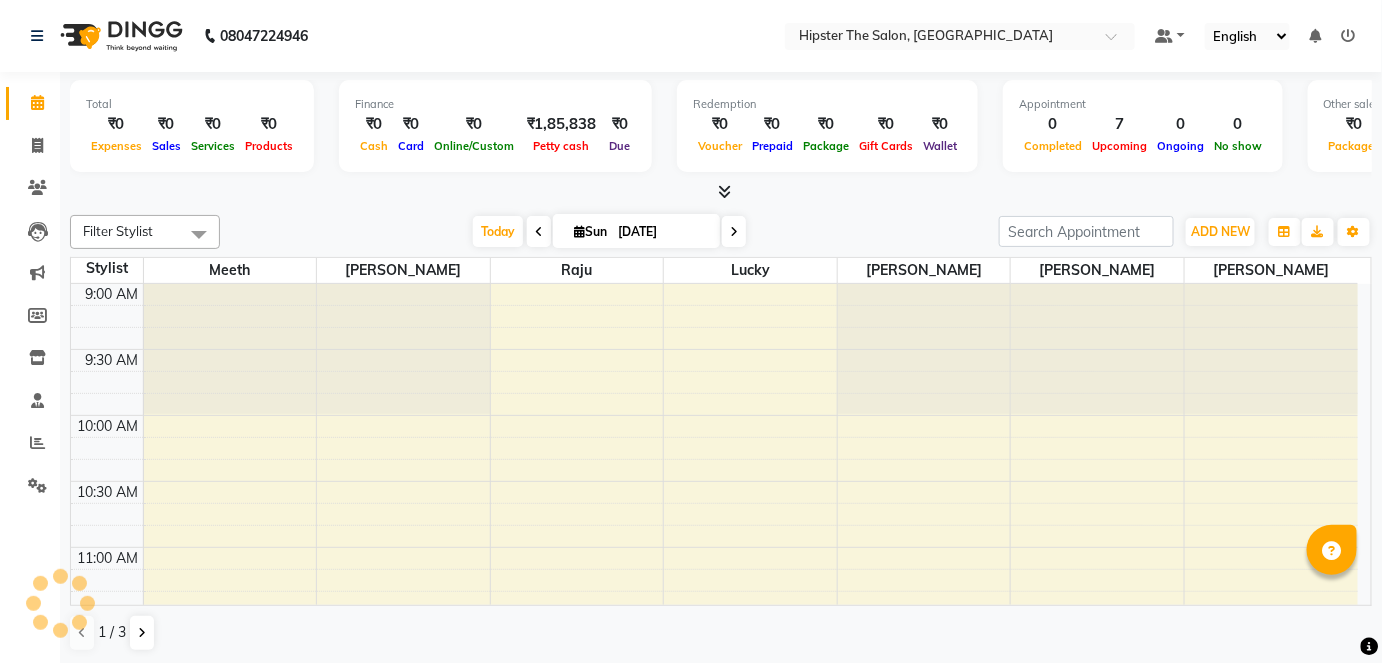scroll, scrollTop: 0, scrollLeft: 0, axis: both 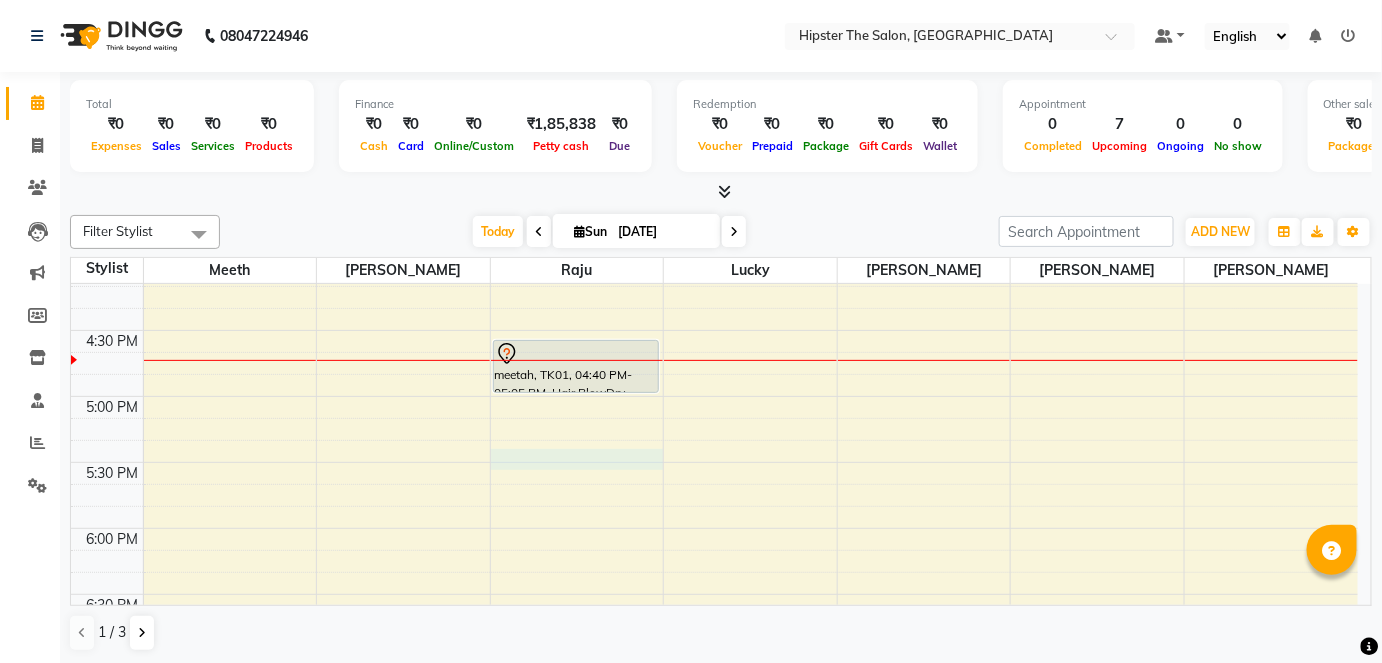click on "9:00 AM 9:30 AM 10:00 AM 10:30 AM 11:00 AM 11:30 AM 12:00 PM 12:30 PM 1:00 PM 1:30 PM 2:00 PM 2:30 PM 3:00 PM 3:30 PM 4:00 PM 4:30 PM 5:00 PM 5:30 PM 6:00 PM 6:30 PM 7:00 PM 7:30 PM 8:00 PM 8:30 PM 9:00 PM 9:30 PM             sachin, TK07, 07:00 PM-07:30 PM, Hair-Cut (Men) - Junior Stylist             bharat, TK04, 01:15 PM-01:45 PM, Rejuvenating Head Massage Aroma Oil             Manish Dedhya, TK06, 03:00 PM-03:30 PM, Hair-Cut (Men) - Junior Stylist             daramesh, TK03, 11:30 AM-12:00 PM, Hair-Cut (Men) - Junior Stylist             [PERSON_NAME], TK02, 02:30 PM-03:00 PM, Hair-Cut (Men) - Junior Stylist             meetah, TK01, 04:40 PM-05:05 PM, Hair BlowDry [Below Shoulder]             [PERSON_NAME], TK05, 07:30 PM-08:00 PM, Hair-Cut (Men) - Senior Stylist" at bounding box center [714, 198] 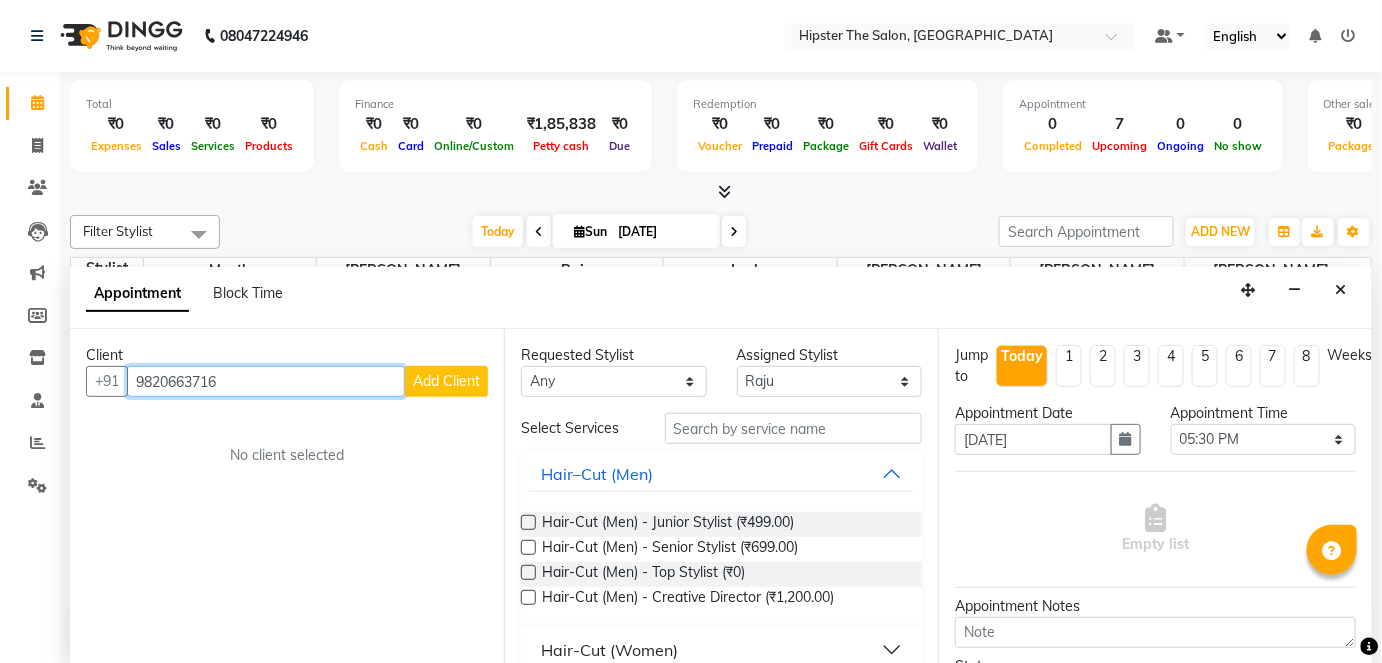 type on "9820663716" 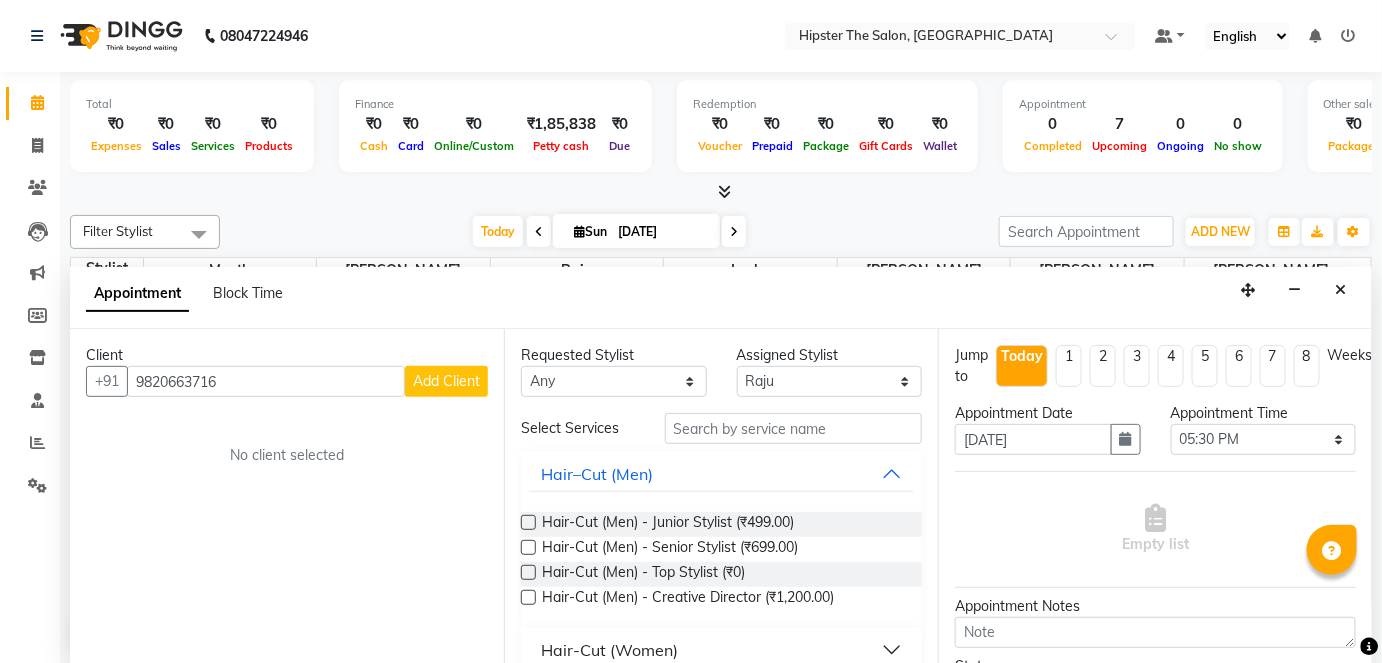 click on "Add Client" at bounding box center (446, 381) 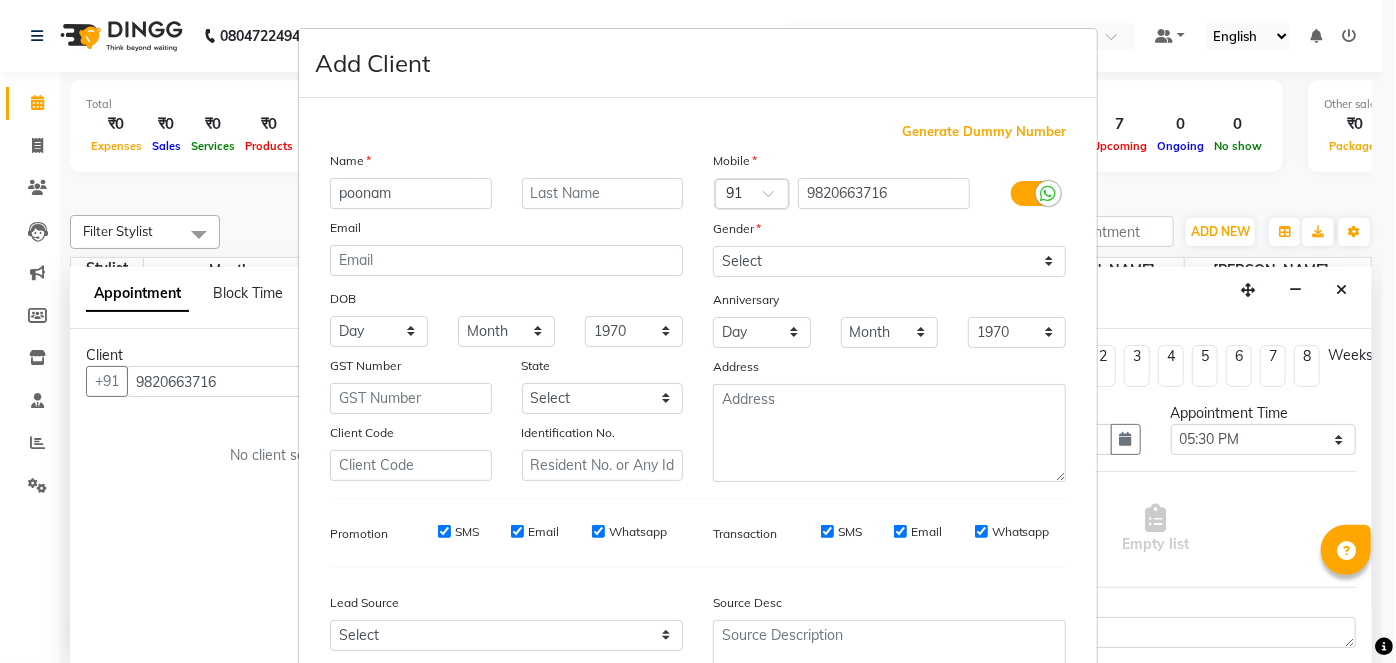 type on "poonam" 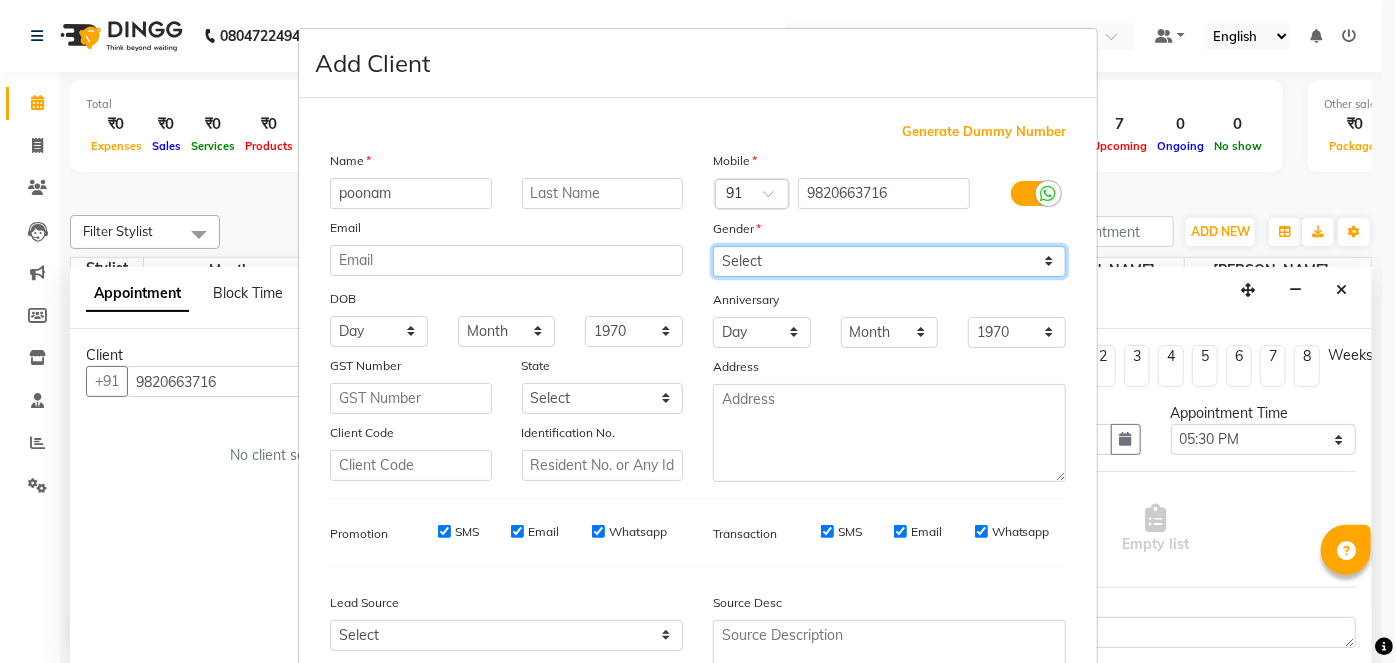 click on "Select [DEMOGRAPHIC_DATA] [DEMOGRAPHIC_DATA] Other Prefer Not To Say" at bounding box center (889, 261) 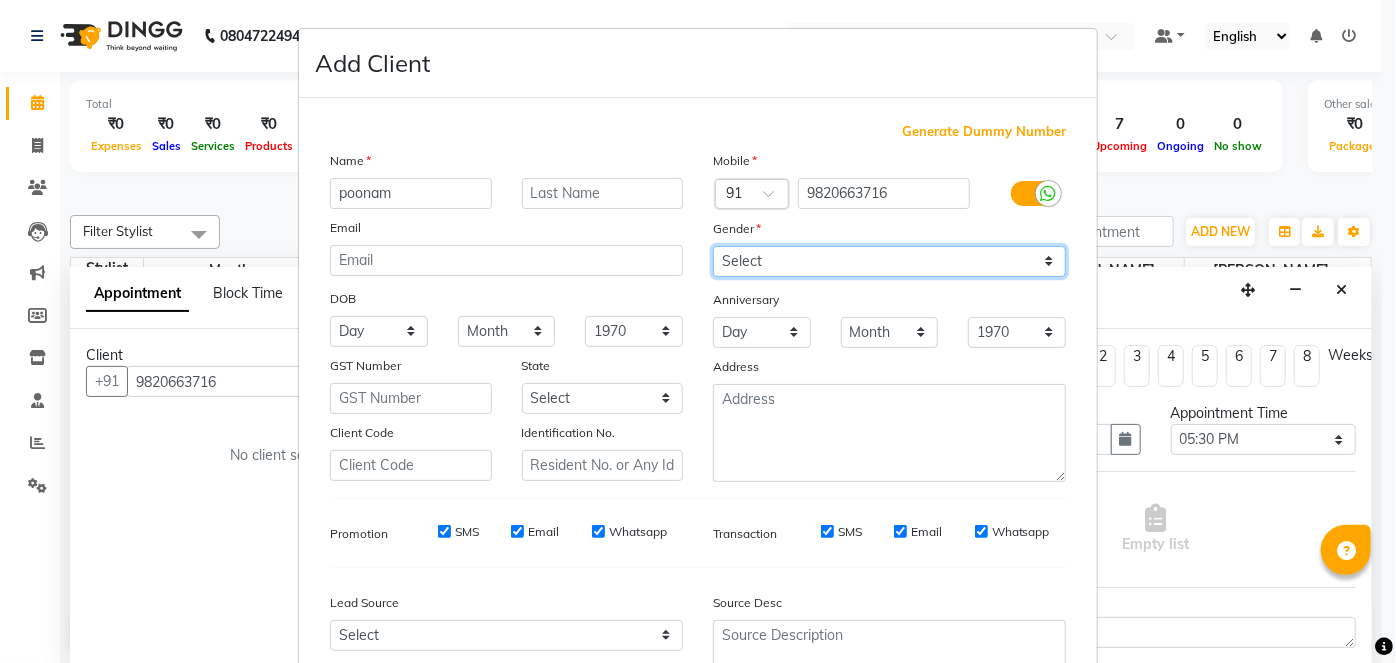 select on "[DEMOGRAPHIC_DATA]" 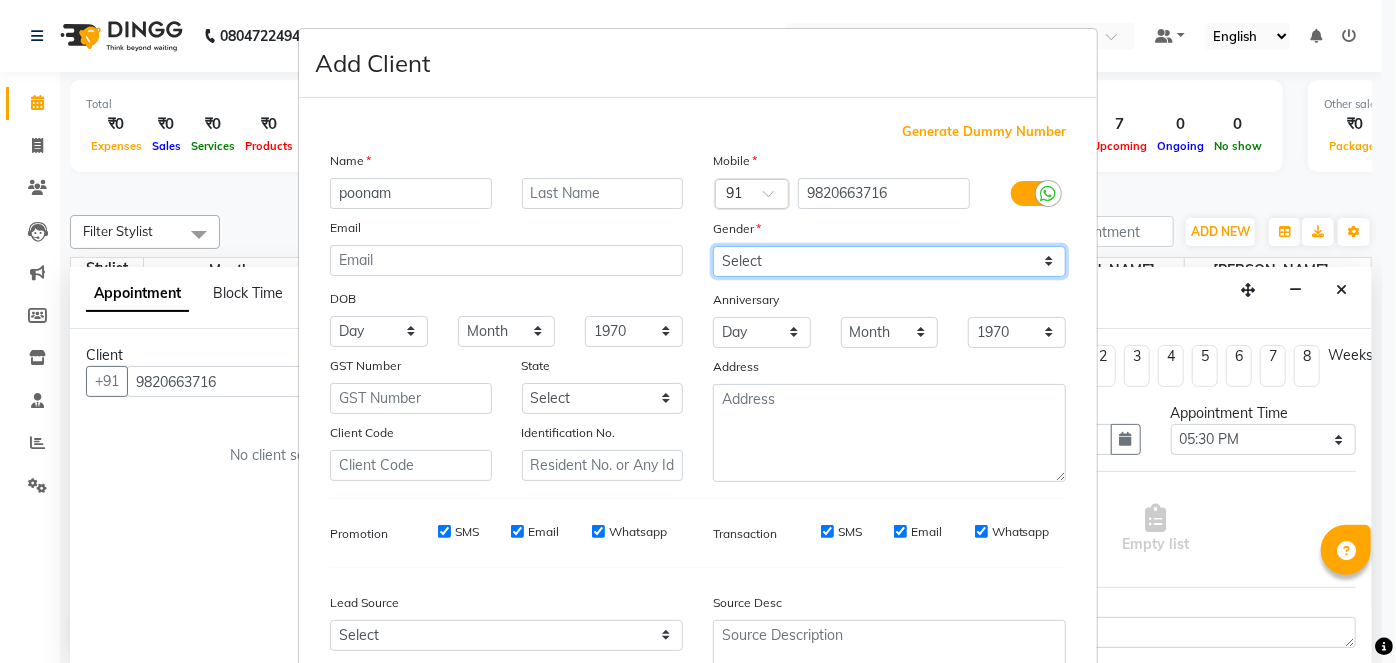 click on "Select [DEMOGRAPHIC_DATA] [DEMOGRAPHIC_DATA] Other Prefer Not To Say" at bounding box center [889, 261] 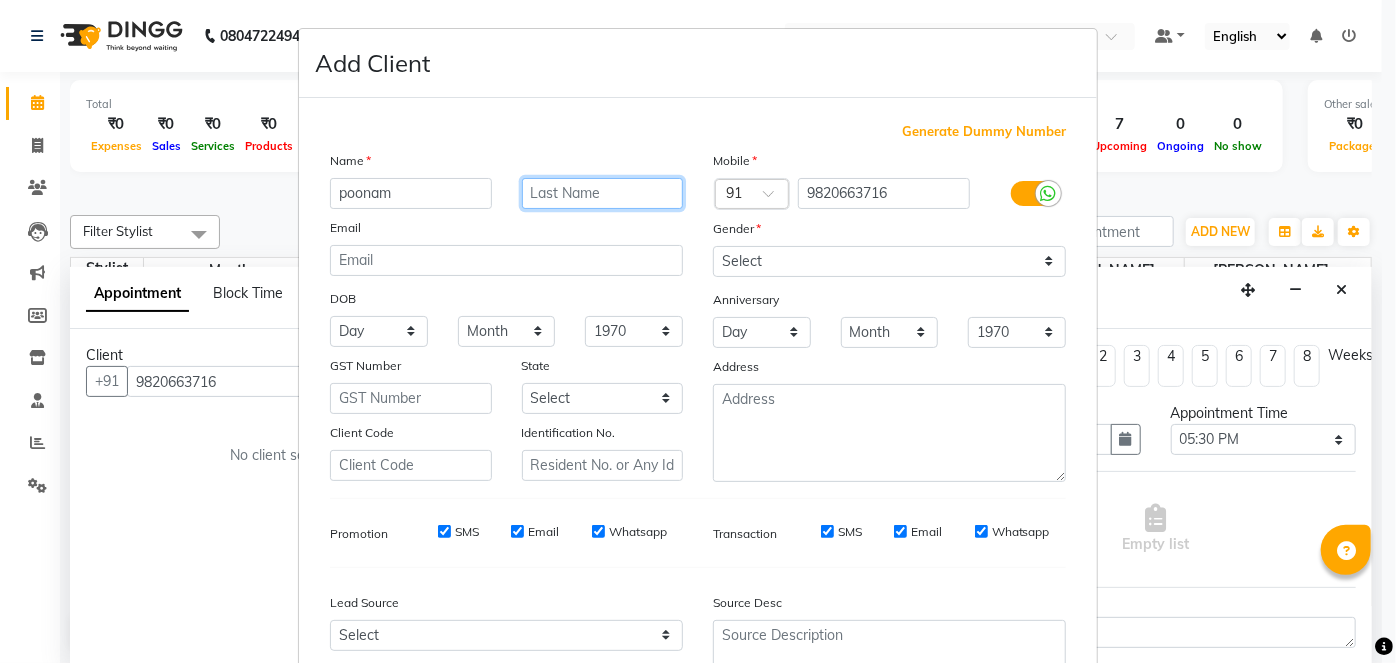 click at bounding box center (603, 193) 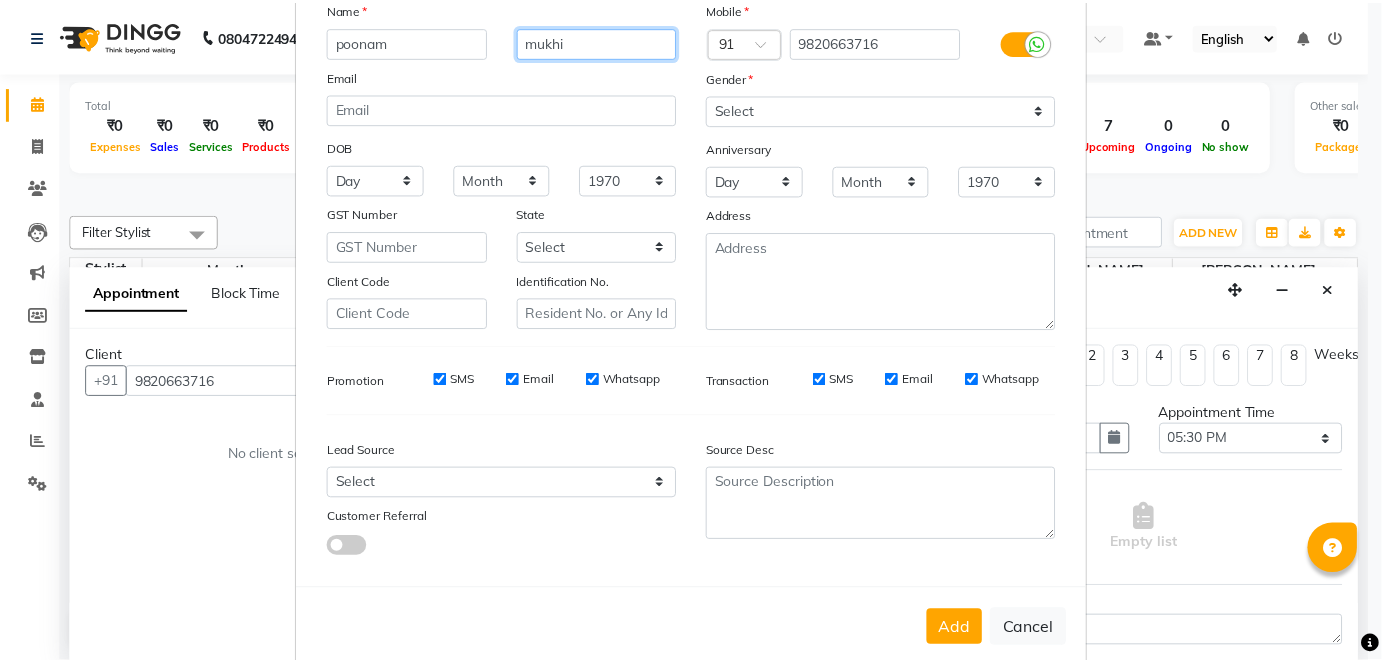 scroll, scrollTop: 184, scrollLeft: 0, axis: vertical 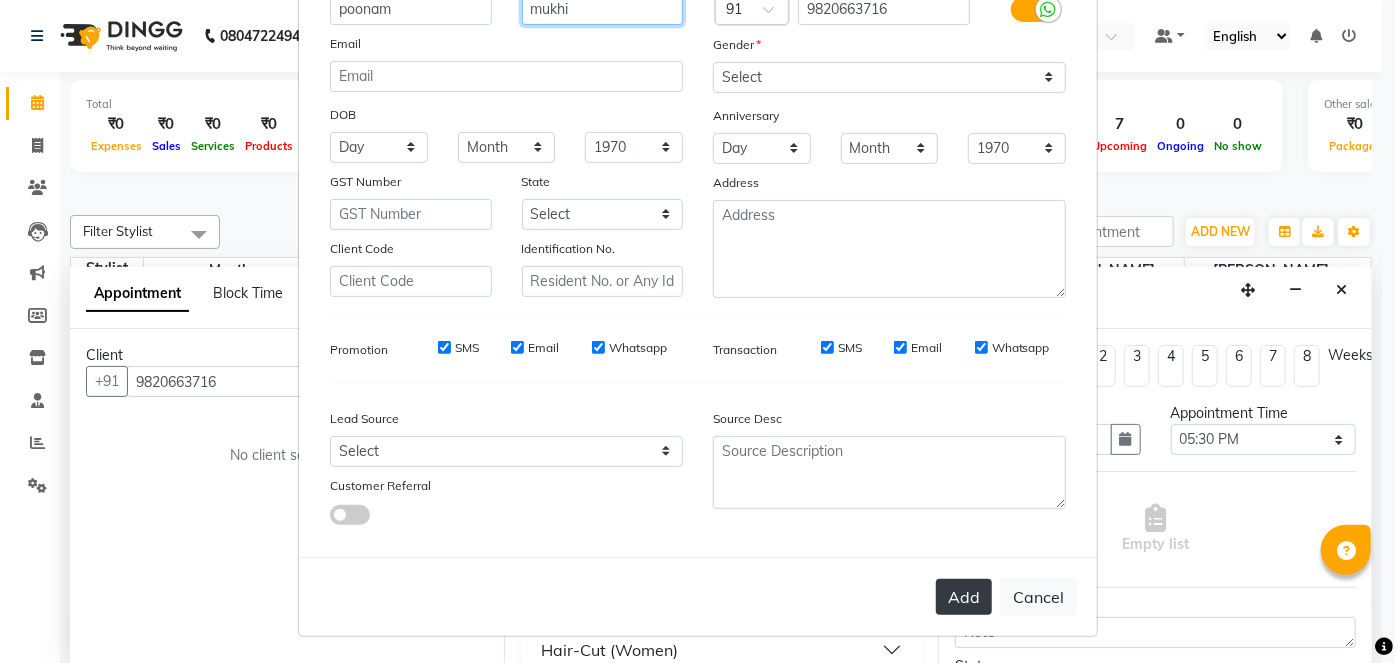 type on "mukhi" 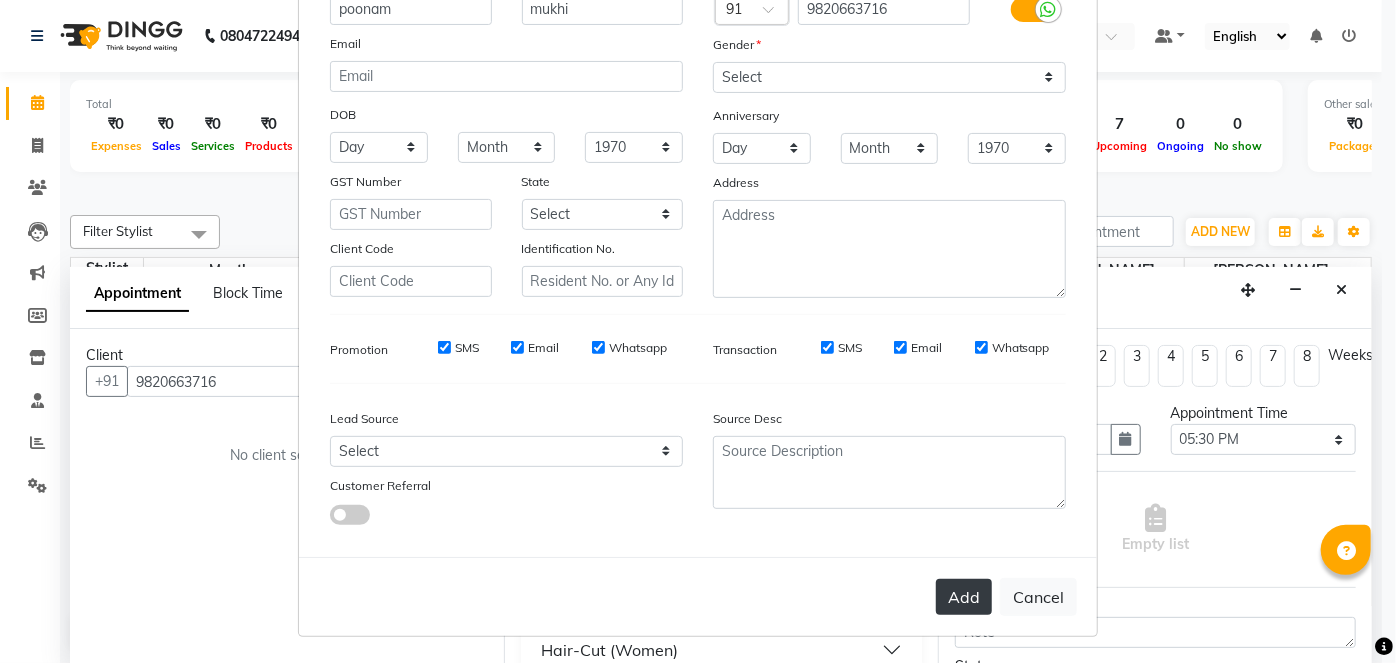 click on "Add" at bounding box center (964, 597) 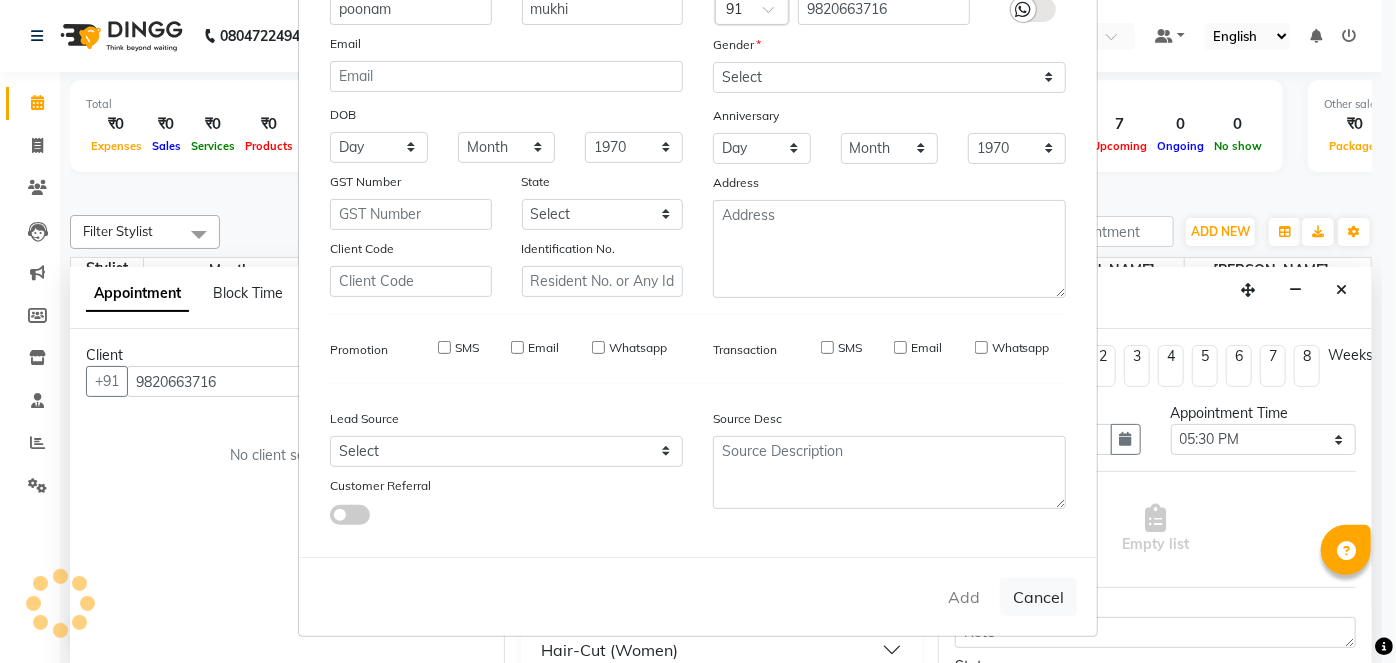 type 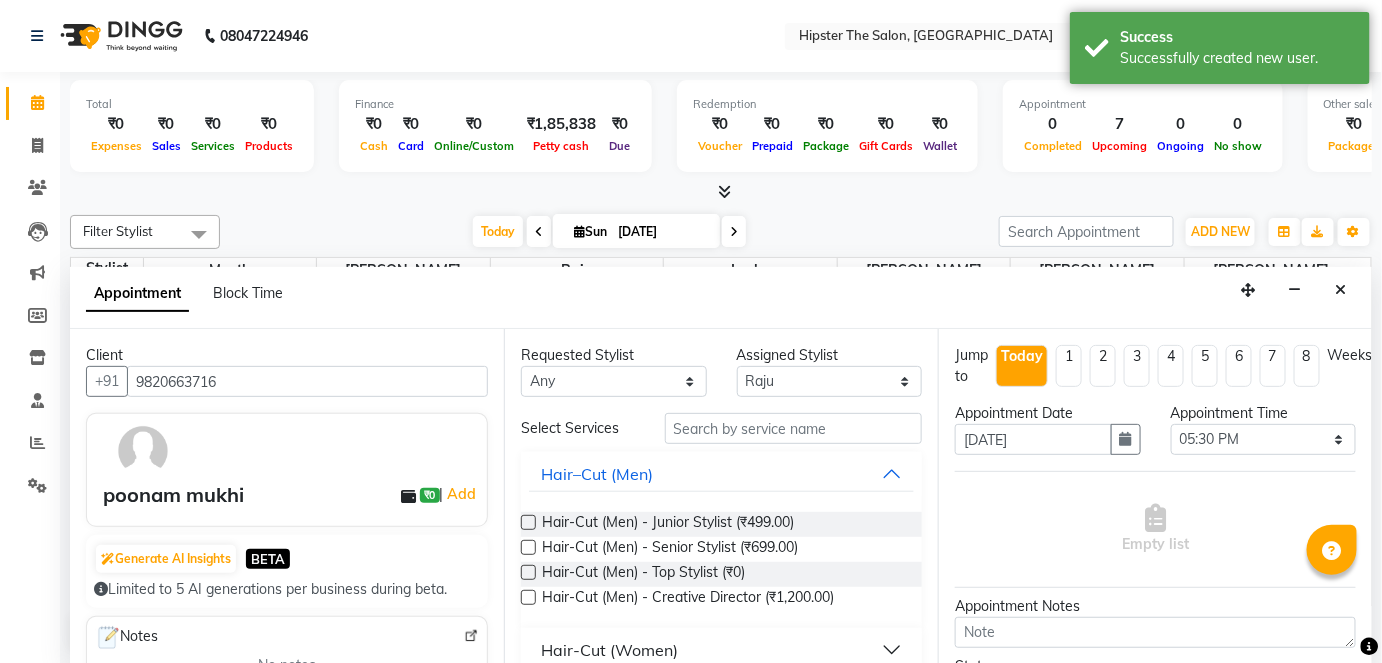 scroll, scrollTop: 309, scrollLeft: 0, axis: vertical 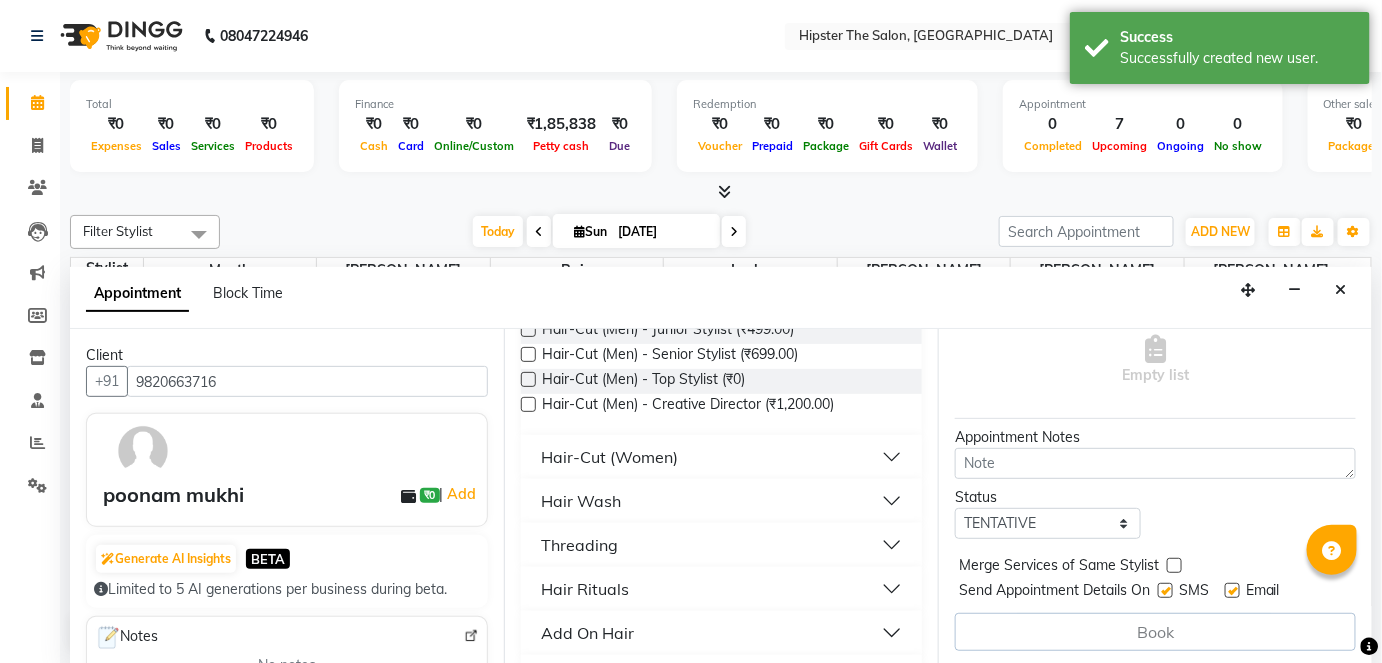 click on "Hair Wash" at bounding box center (721, 501) 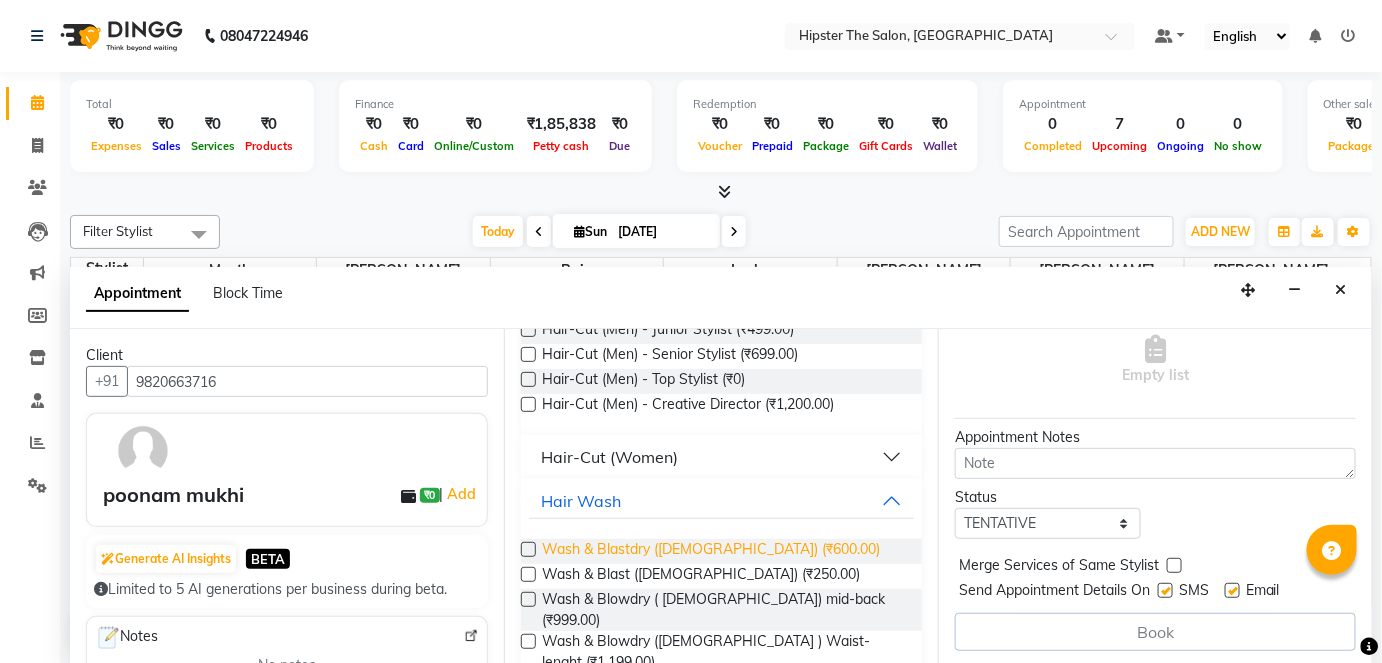 click on "Wash & Blastdry ([DEMOGRAPHIC_DATA]) (₹600.00)" at bounding box center (711, 551) 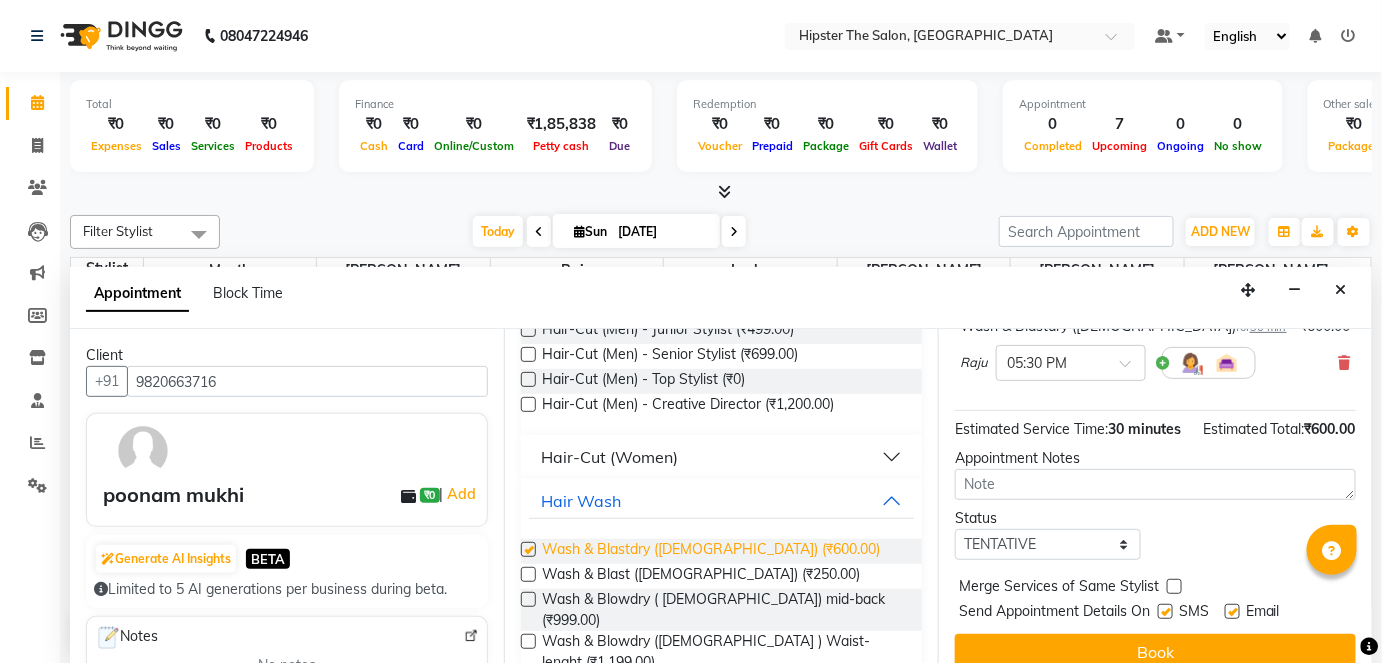 checkbox on "false" 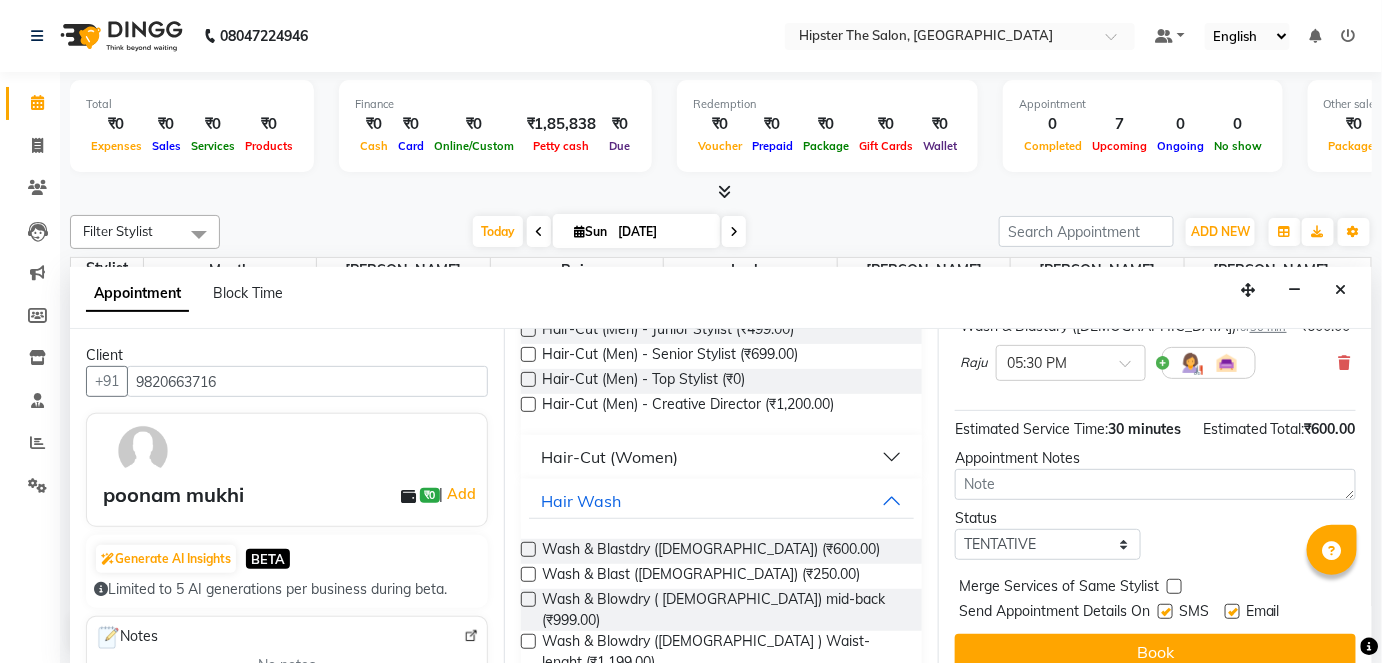 scroll, scrollTop: 210, scrollLeft: 0, axis: vertical 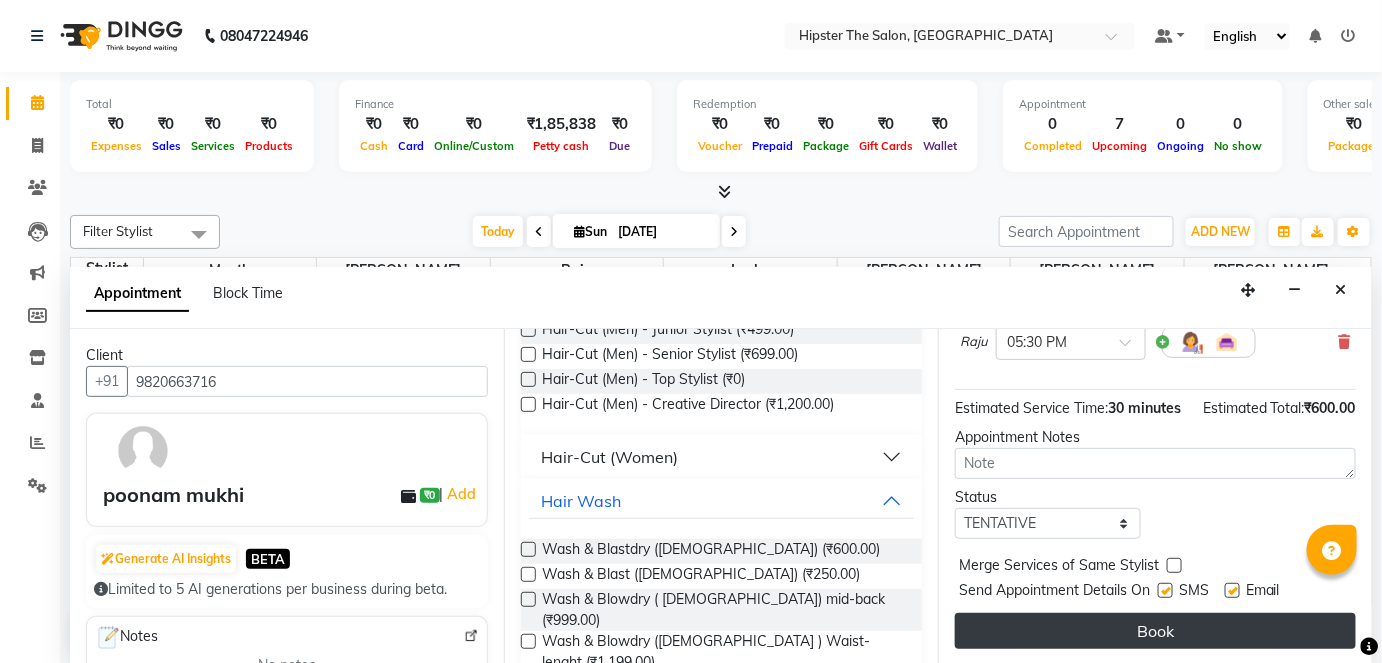 click on "Book" at bounding box center (1155, 631) 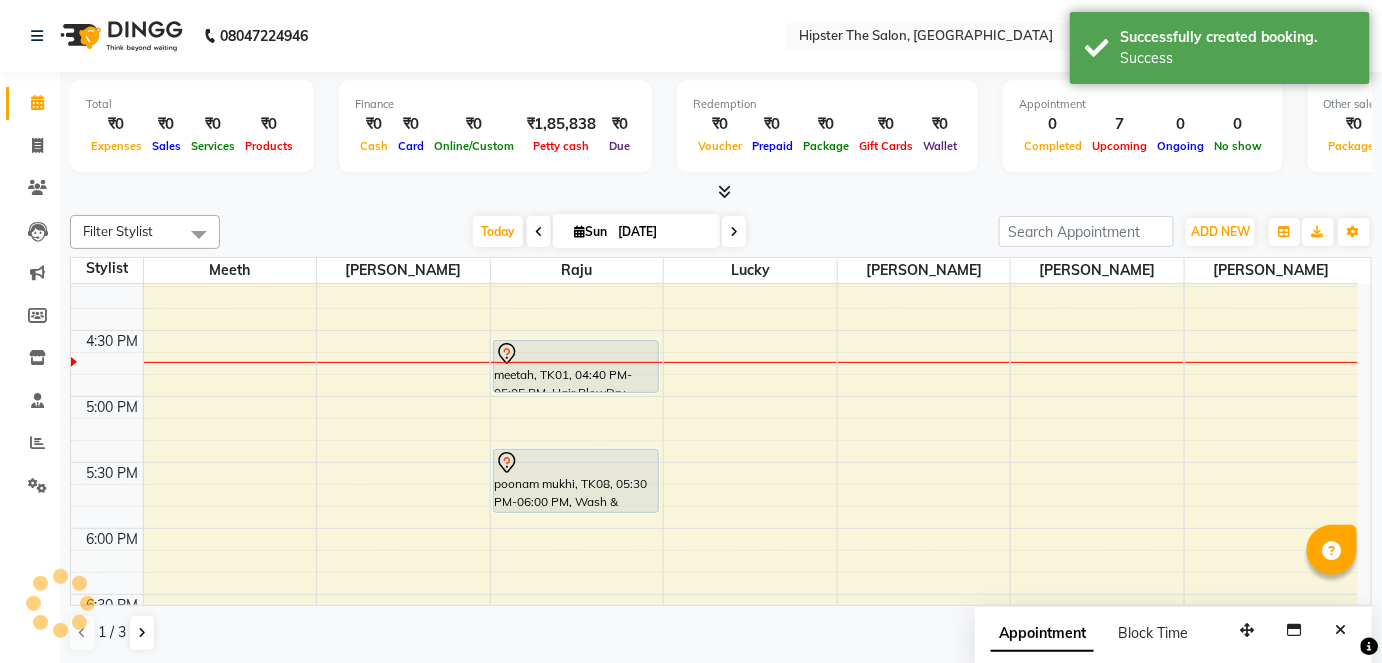 scroll, scrollTop: 0, scrollLeft: 0, axis: both 